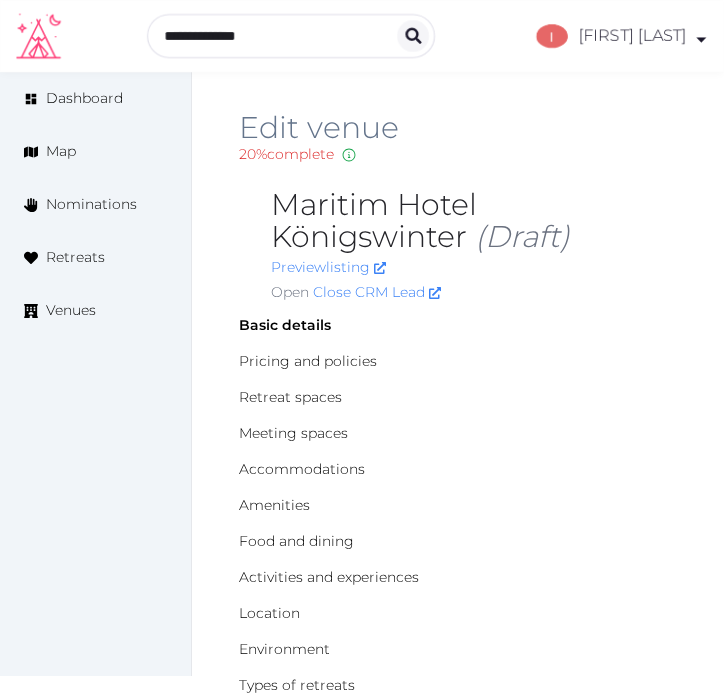 scroll, scrollTop: 0, scrollLeft: 0, axis: both 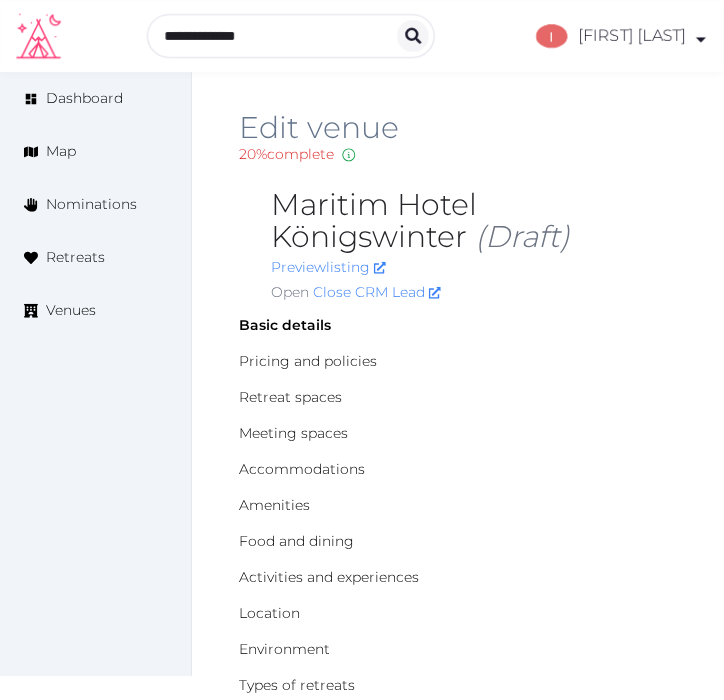 click on "Edit venue 20 %  complete Fill out all the fields in your listing to increase its completion percentage.   A higher completion percentage will make your listing more attractive and result in better matches. Maritim Hotel Königswinter   (Draft) Preview  listing   Open    Close CRM Lead Basic details Pricing and policies Retreat spaces Meeting spaces Accommodations Amenities Food and dining Activities and experiences Location Environment Types of retreats Brochures Notes Ownership Administration Activity Publish Archive Venue owned by Irene Gonzales ziggydala@gmail.com Copy ownership transfer link Share this link with any user to transfer ownership of this venue. Users without accounts will be directed to register. Copy update link Share this link with venue owners to encourage them to update their venue details. Copy recommended link Share this link with venue owners to let them know they have been recommended. Copy shortlist link These fields are the minimum required to publish a venue Name * * (Optional) /" at bounding box center [458, 1973] 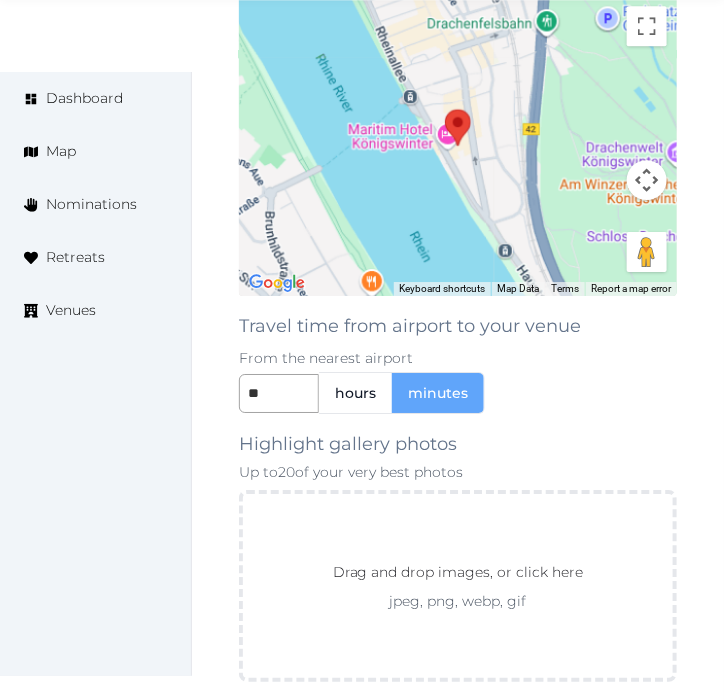 scroll, scrollTop: 3177, scrollLeft: 0, axis: vertical 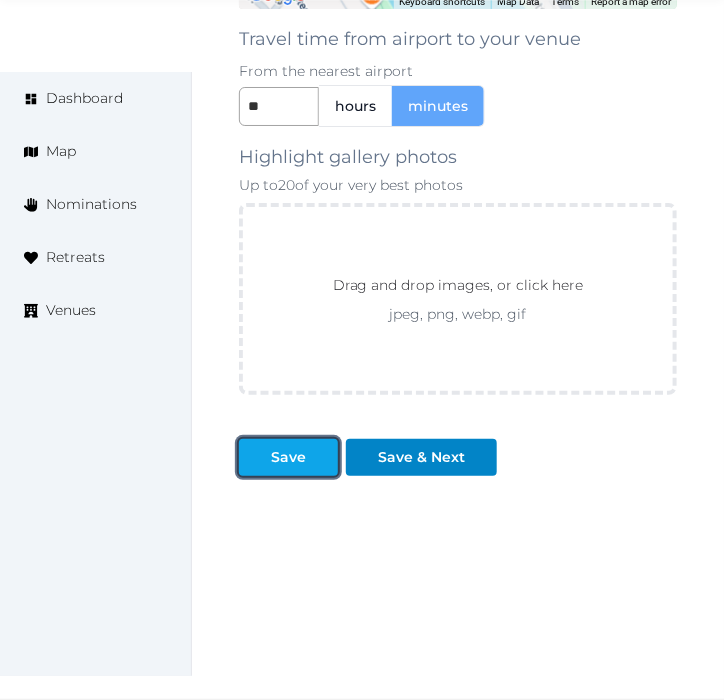 click at bounding box center (322, 457) 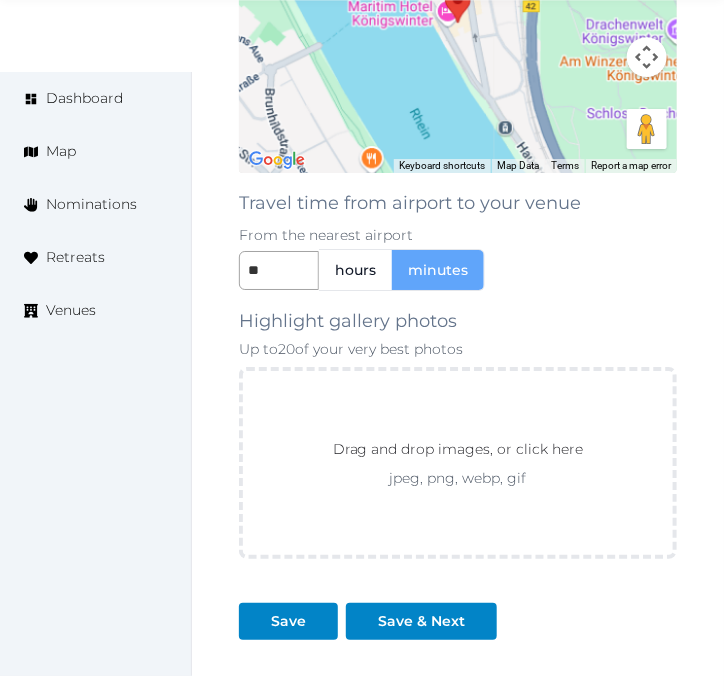 scroll, scrollTop: 3177, scrollLeft: 0, axis: vertical 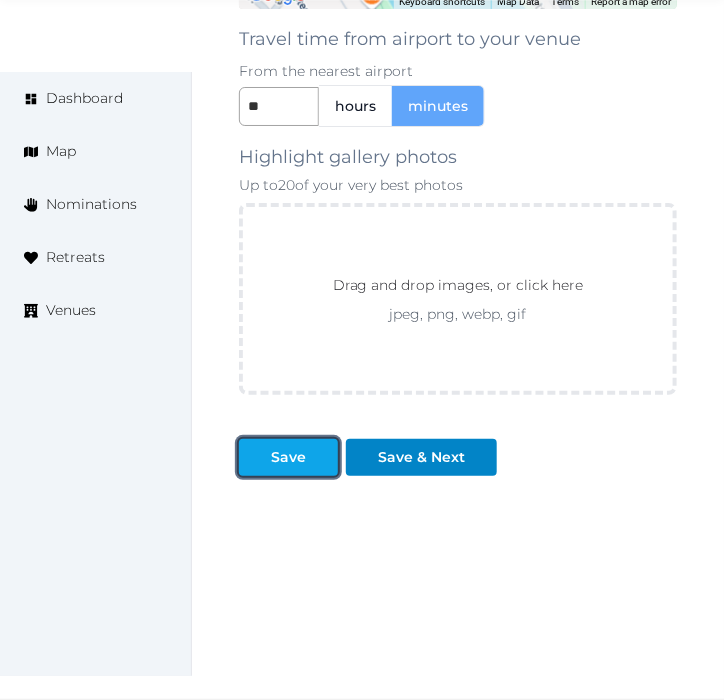 click on "Save" at bounding box center (288, 457) 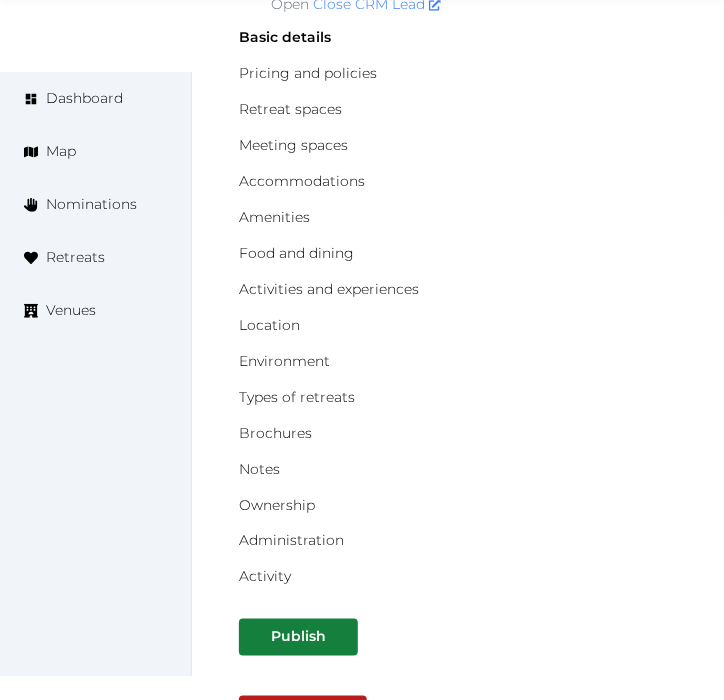 scroll, scrollTop: 0, scrollLeft: 0, axis: both 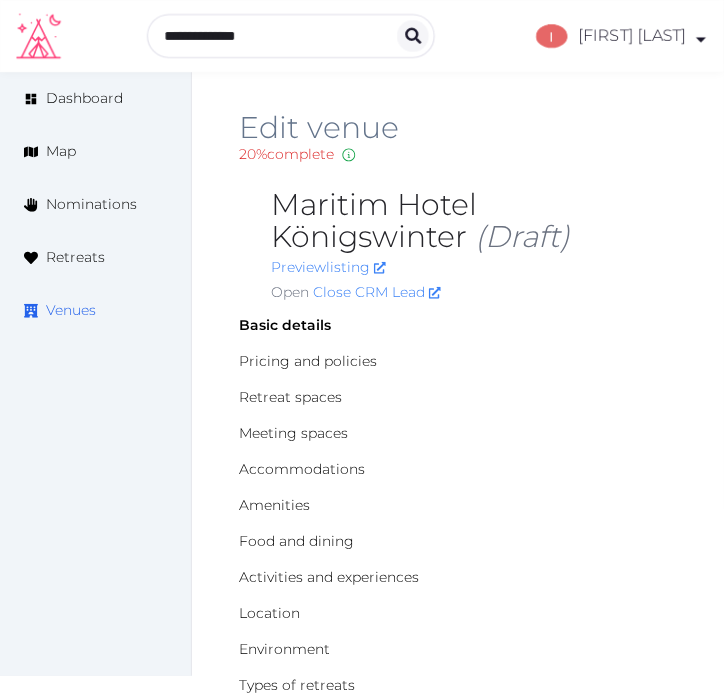 click on "Venues" at bounding box center [71, 310] 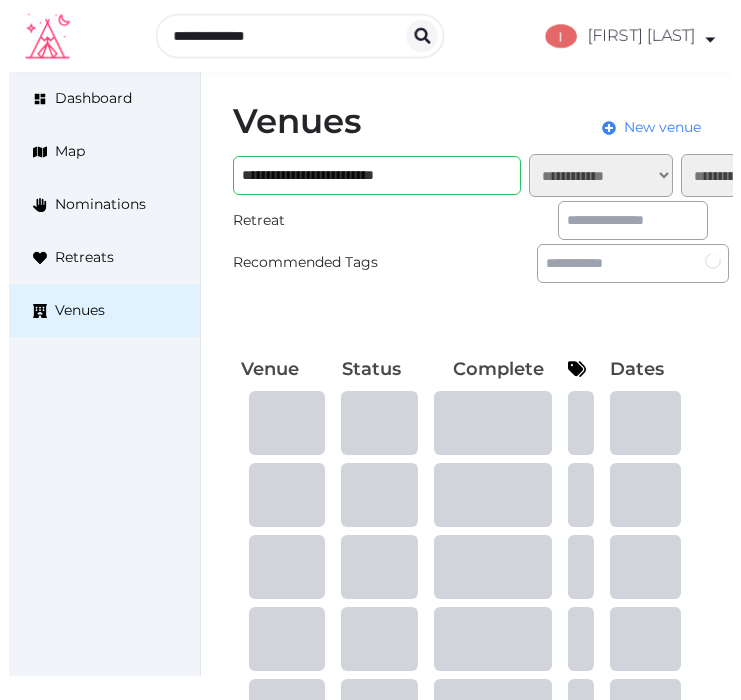 scroll, scrollTop: 0, scrollLeft: 0, axis: both 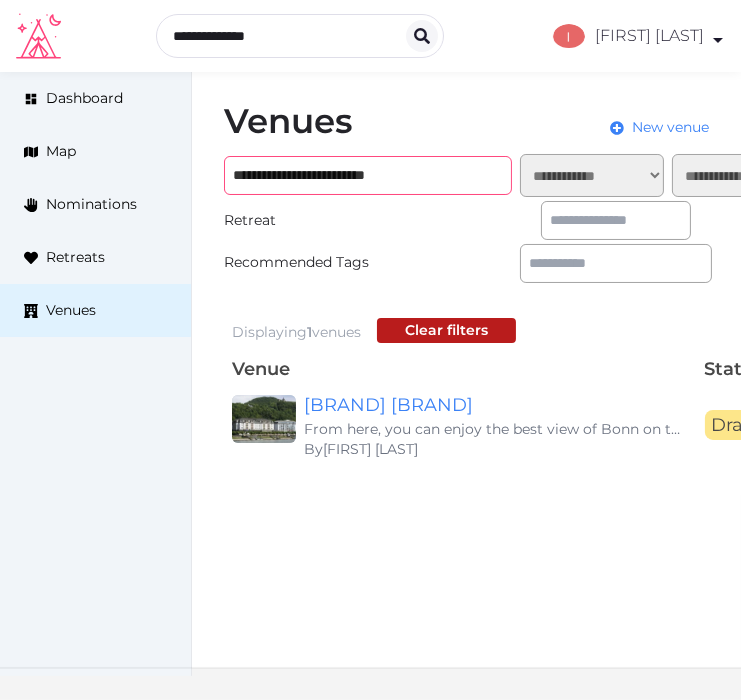 click on "**********" at bounding box center (368, 175) 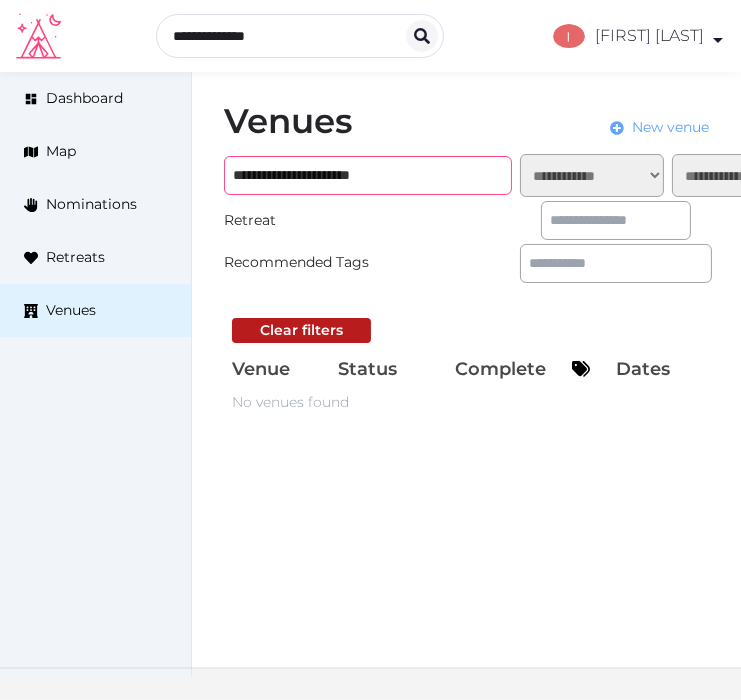 type on "**********" 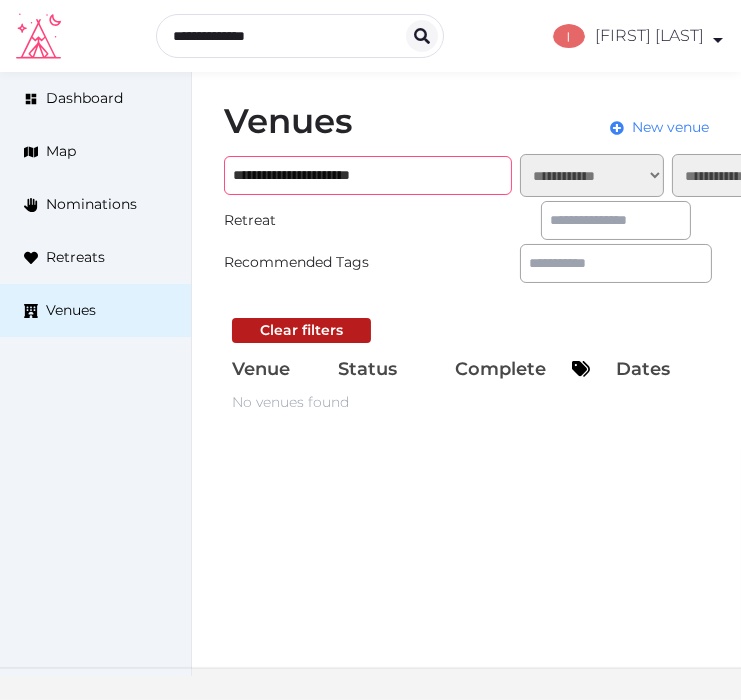 click on "**********" at bounding box center (368, 175) 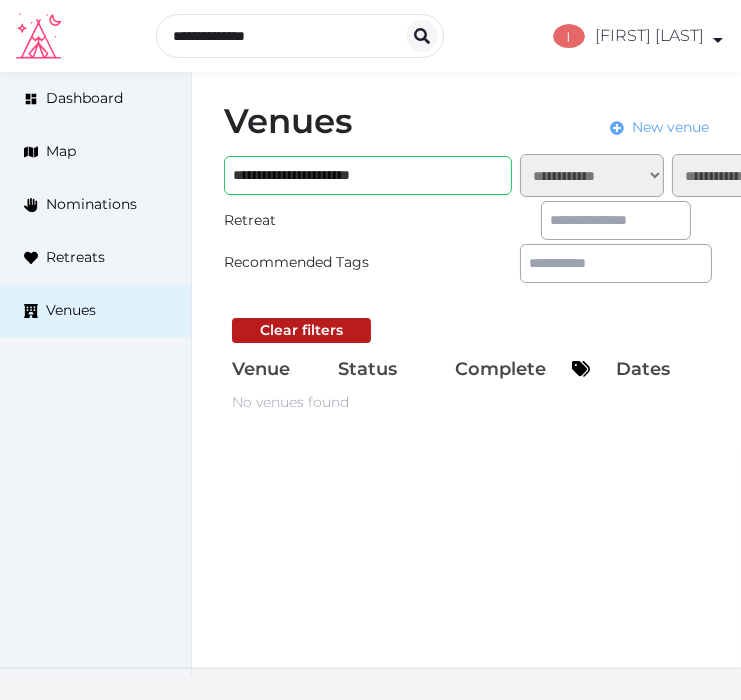 click on "New venue" at bounding box center (670, 127) 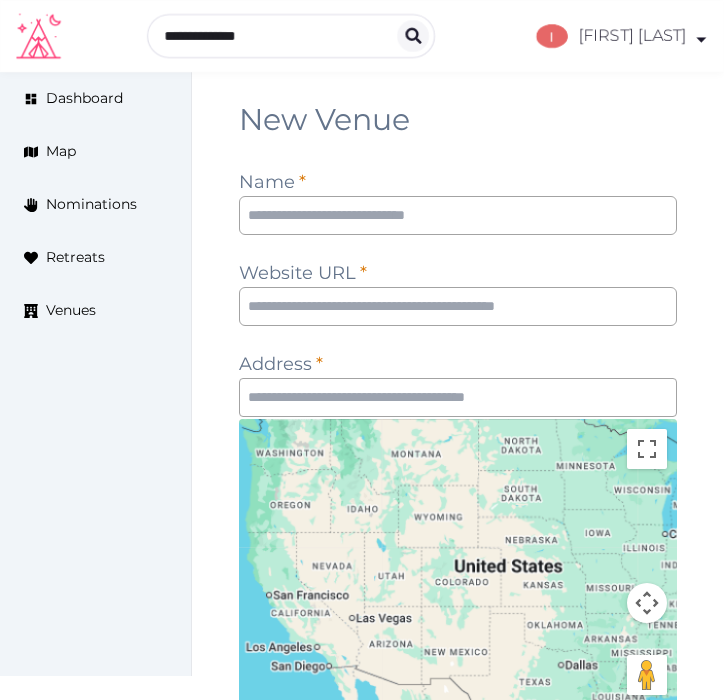 scroll, scrollTop: 0, scrollLeft: 0, axis: both 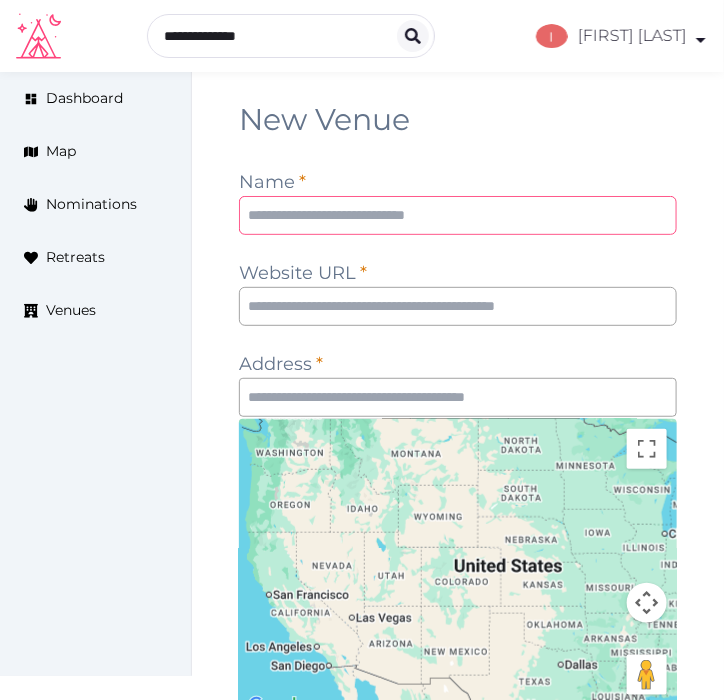 click at bounding box center [458, 215] 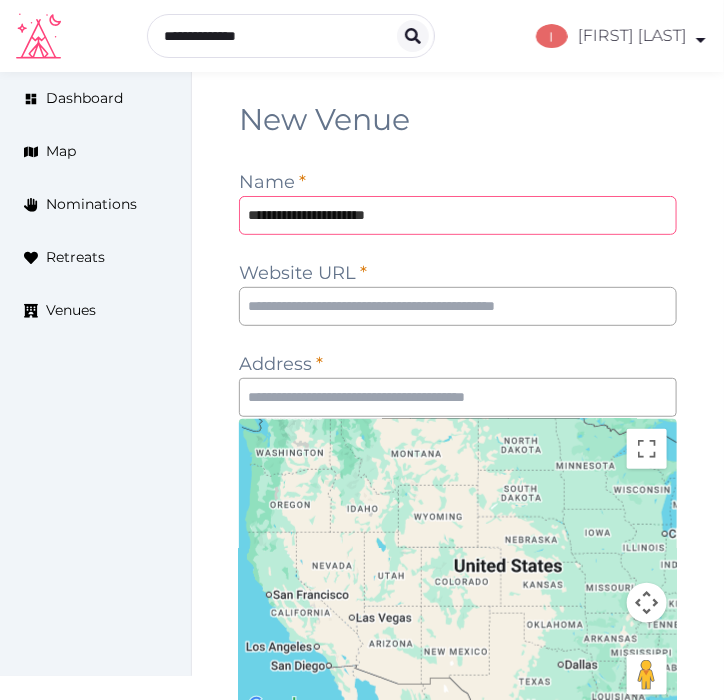 type on "**********" 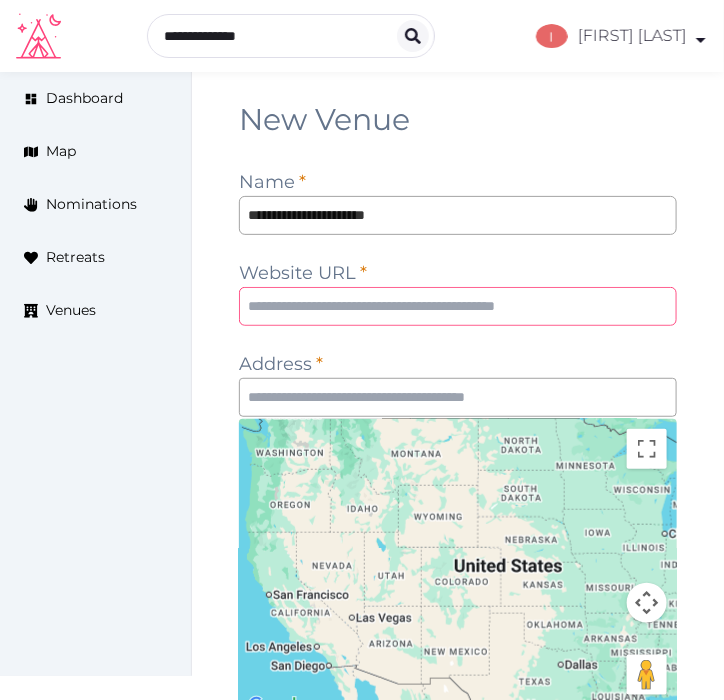 click at bounding box center (458, 306) 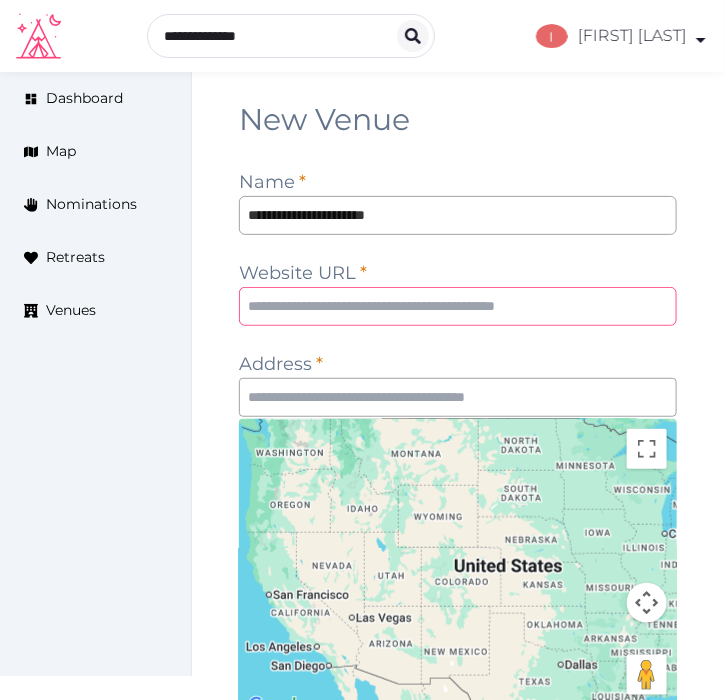 click at bounding box center [458, 306] 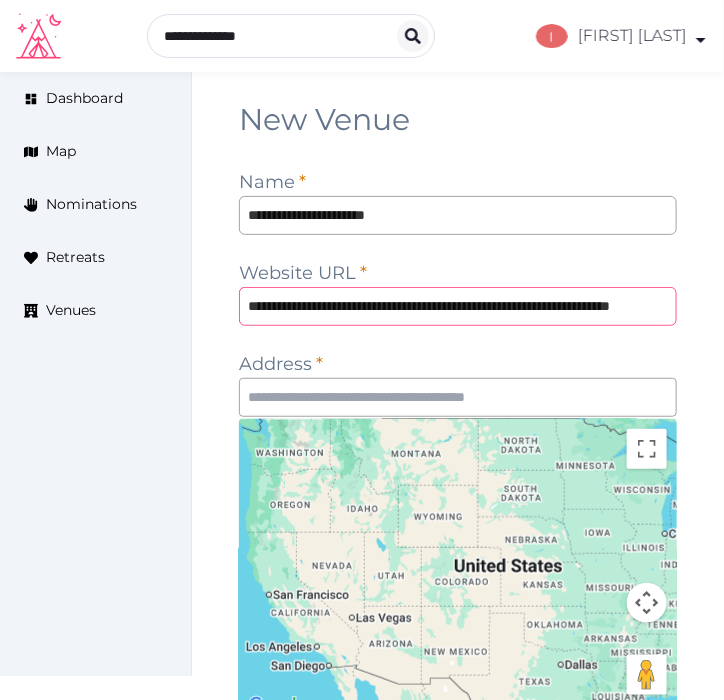scroll, scrollTop: 0, scrollLeft: 133, axis: horizontal 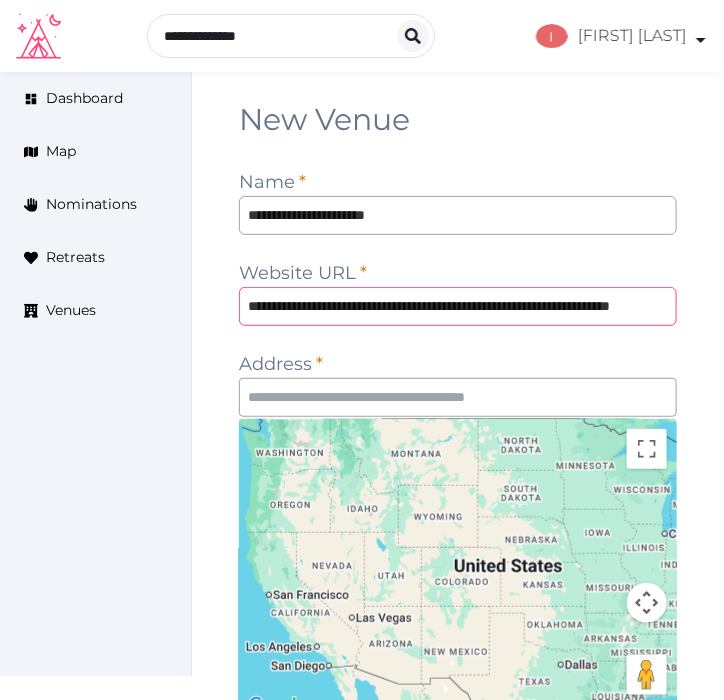 type on "**********" 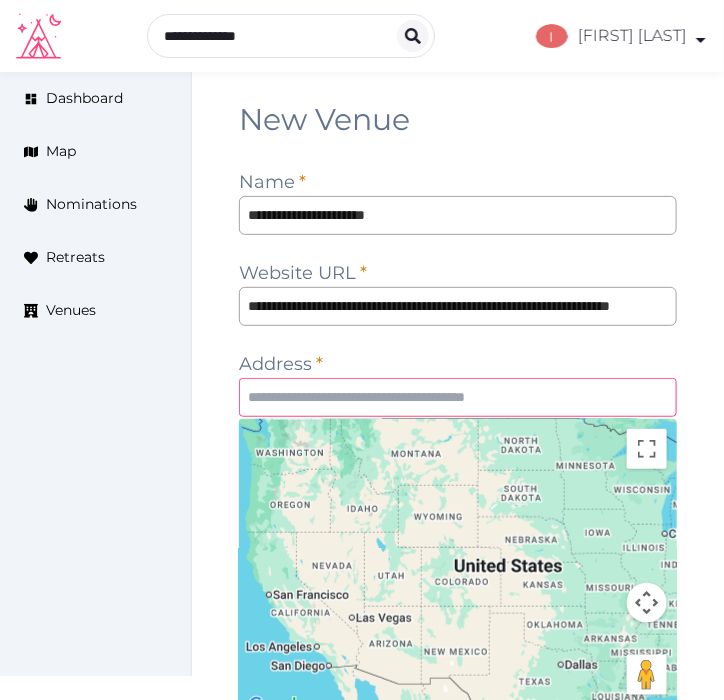 scroll, scrollTop: 0, scrollLeft: 0, axis: both 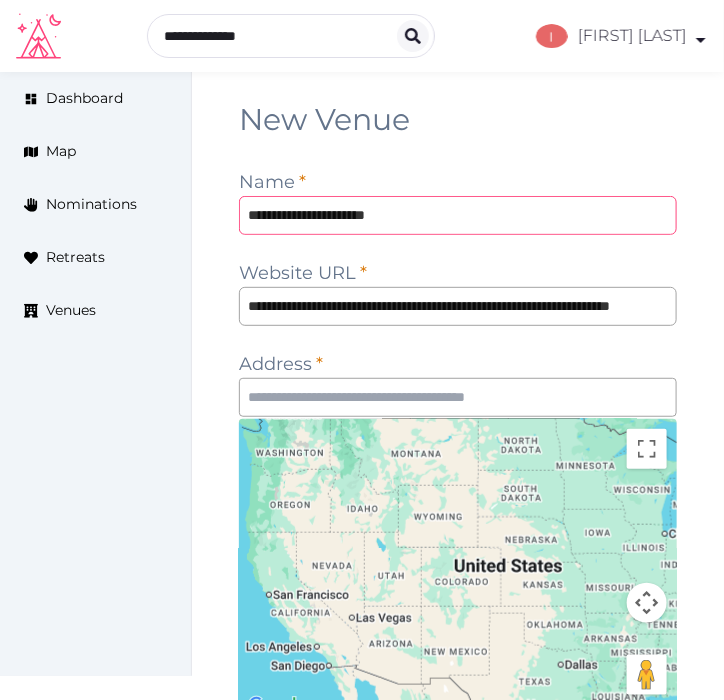 click on "**********" at bounding box center (458, 215) 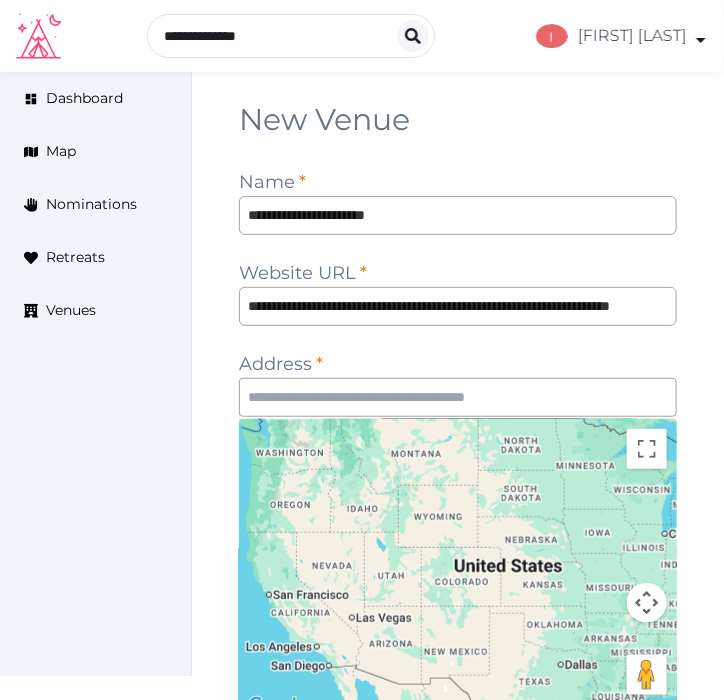 drag, startPoint x: 497, startPoint y: 337, endPoint x: 471, endPoint y: 381, distance: 51.10773 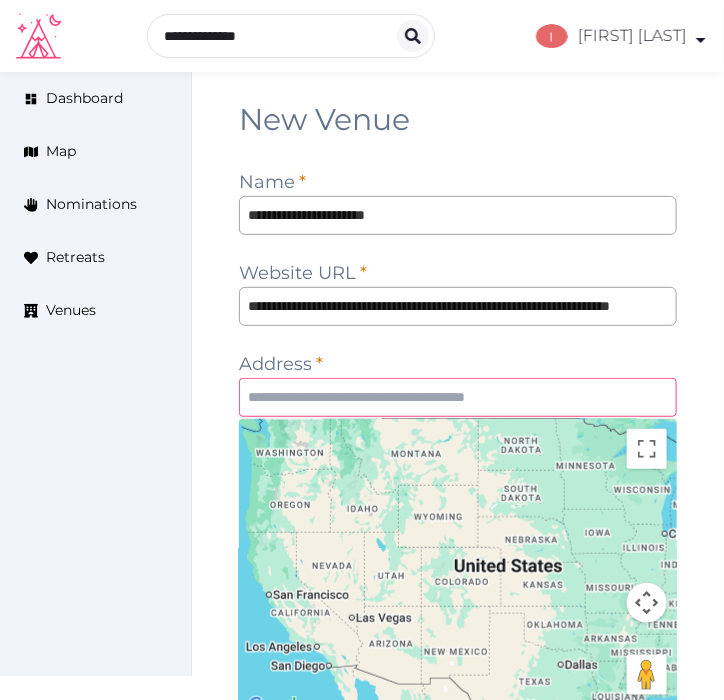 click at bounding box center [458, 397] 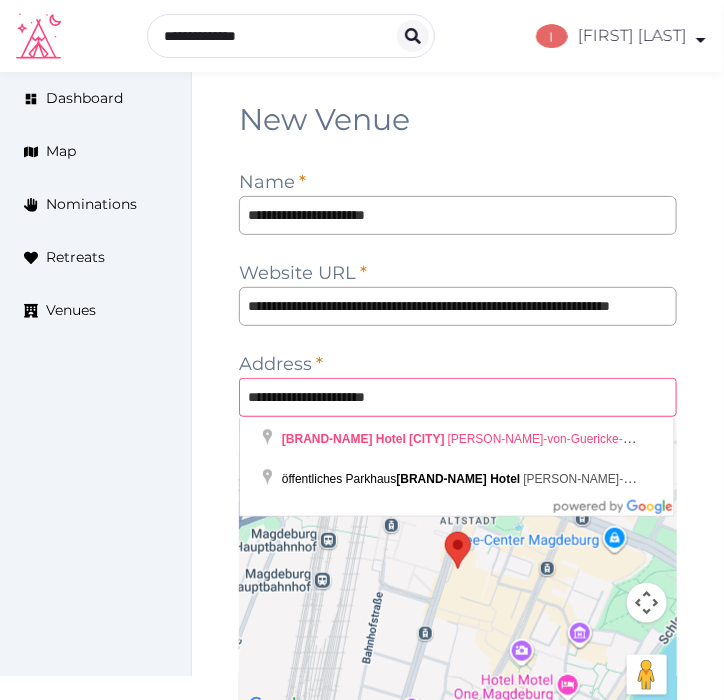 type on "**********" 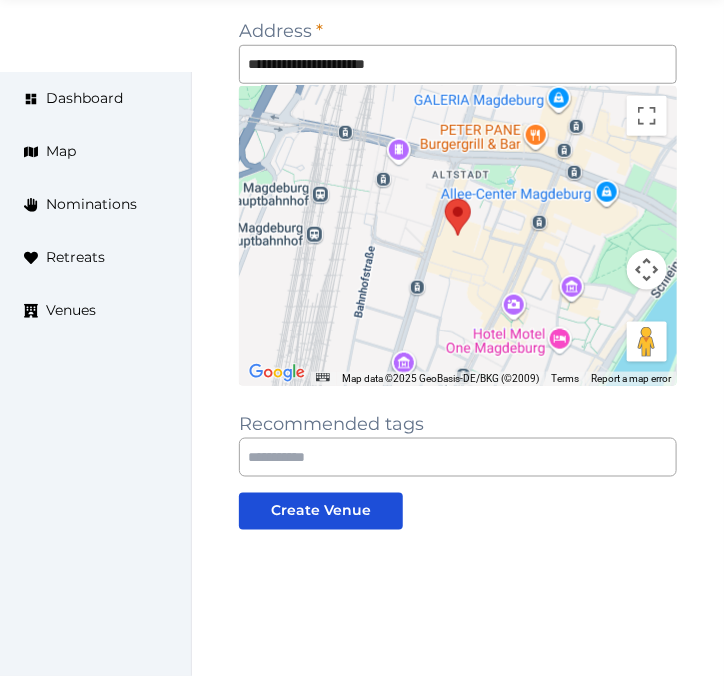 scroll, scrollTop: 355, scrollLeft: 0, axis: vertical 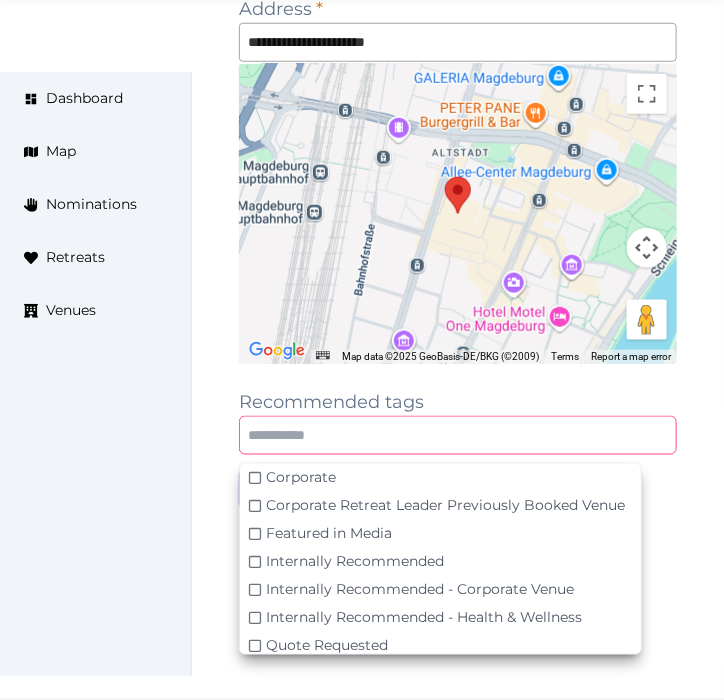 click at bounding box center (458, 435) 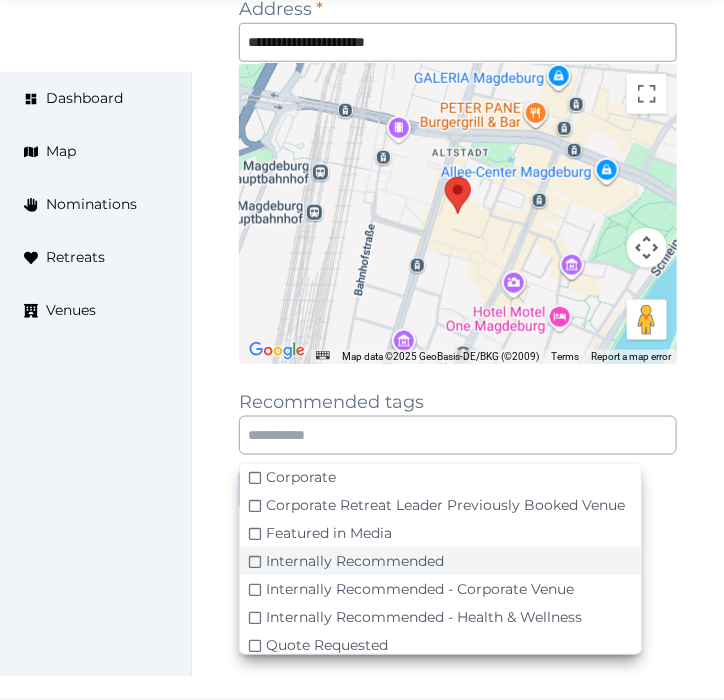 click on "Internally Recommended - Corporate Venue" at bounding box center [301, 478] 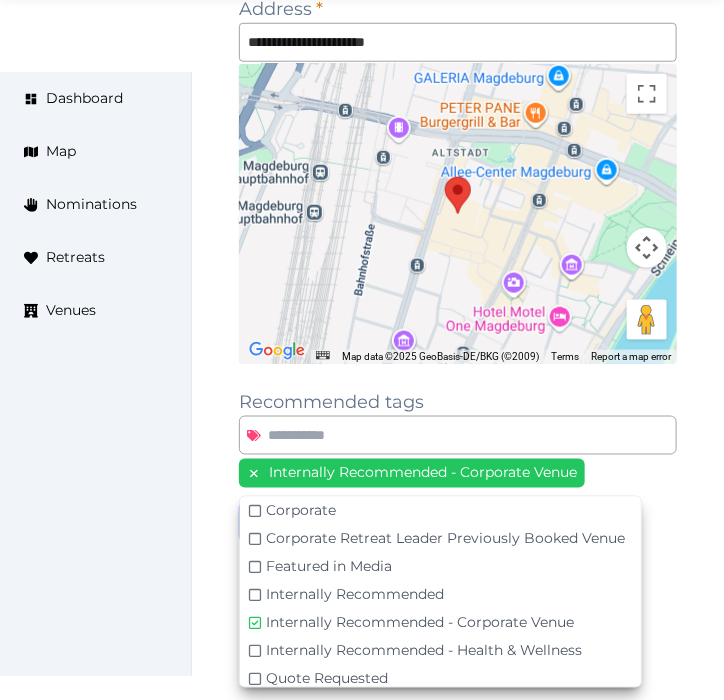 drag, startPoint x: 685, startPoint y: 361, endPoint x: 705, endPoint y: 365, distance: 20.396078 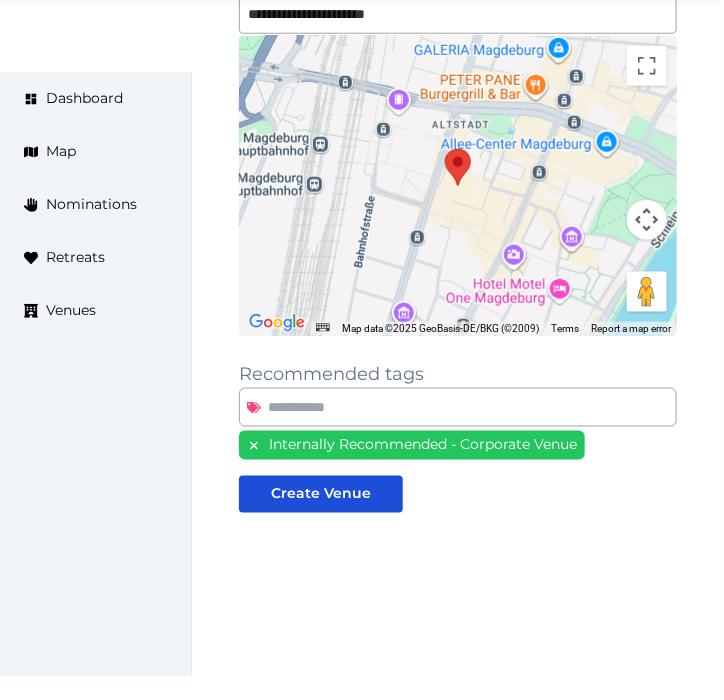 scroll, scrollTop: 388, scrollLeft: 0, axis: vertical 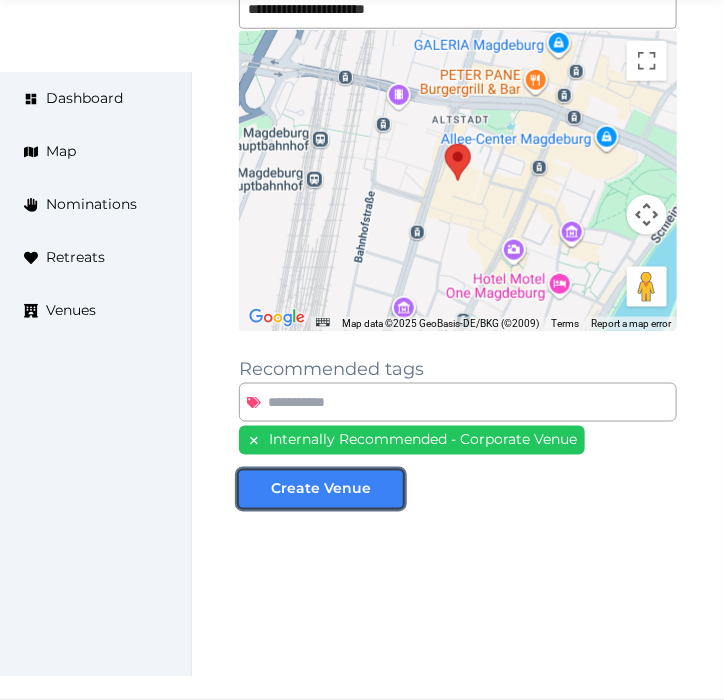 click on "Create Venue" at bounding box center (321, 489) 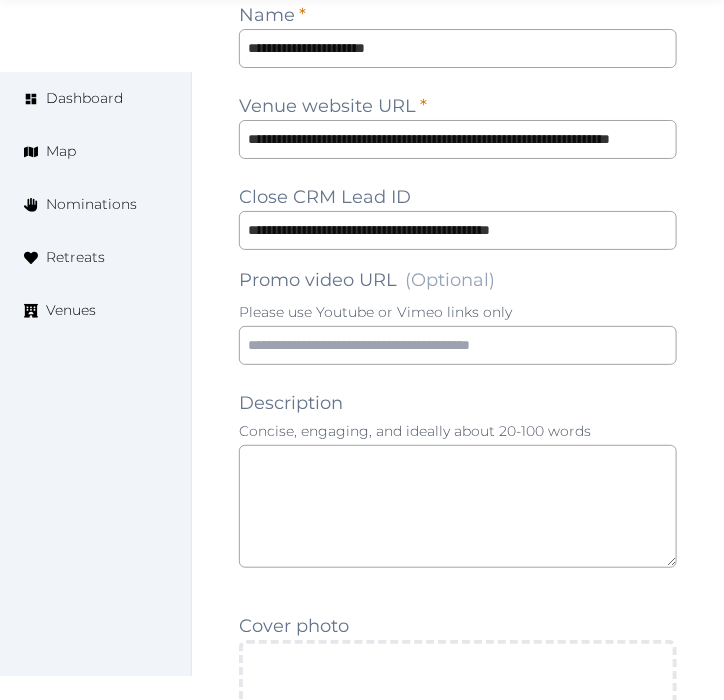 scroll, scrollTop: 1555, scrollLeft: 0, axis: vertical 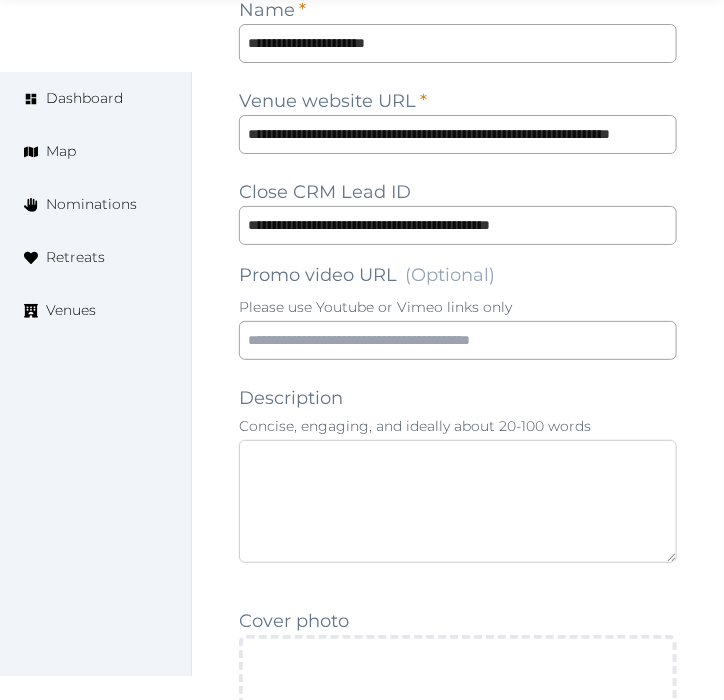 click at bounding box center (458, 501) 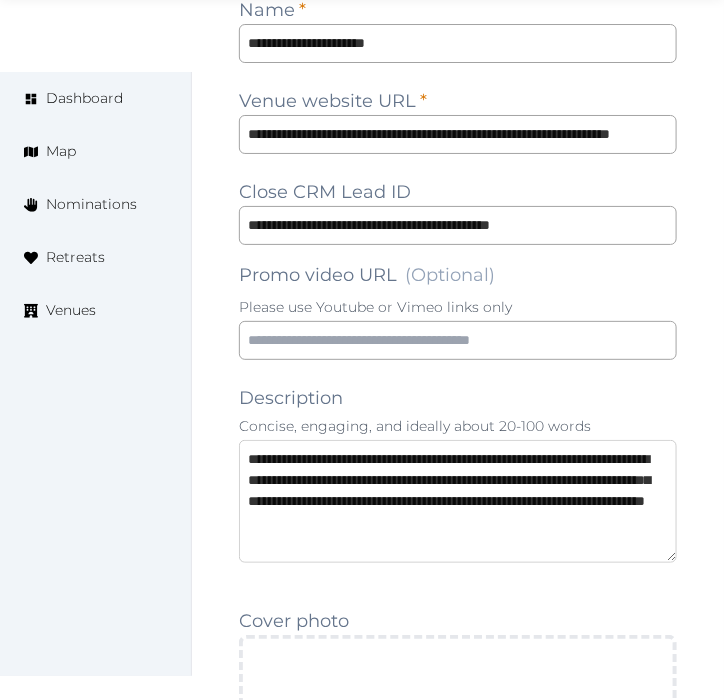 scroll, scrollTop: 32, scrollLeft: 0, axis: vertical 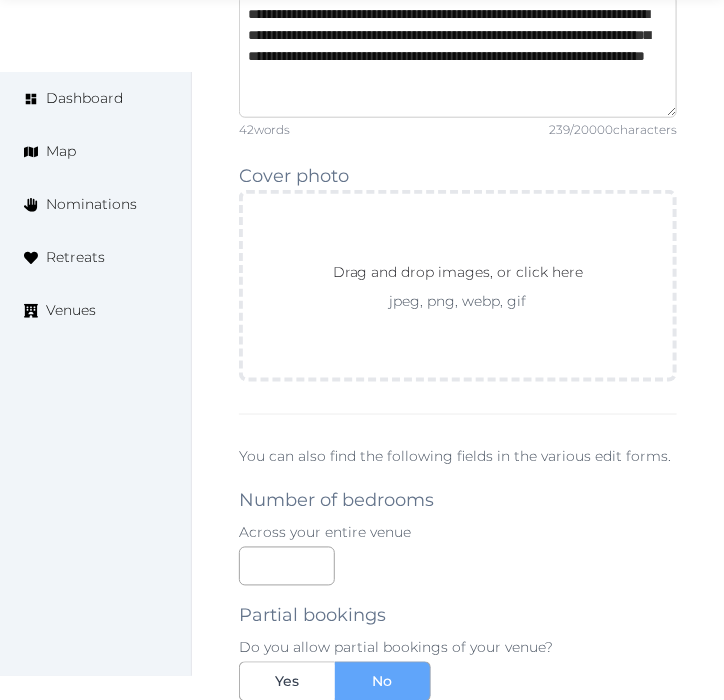 type on "**********" 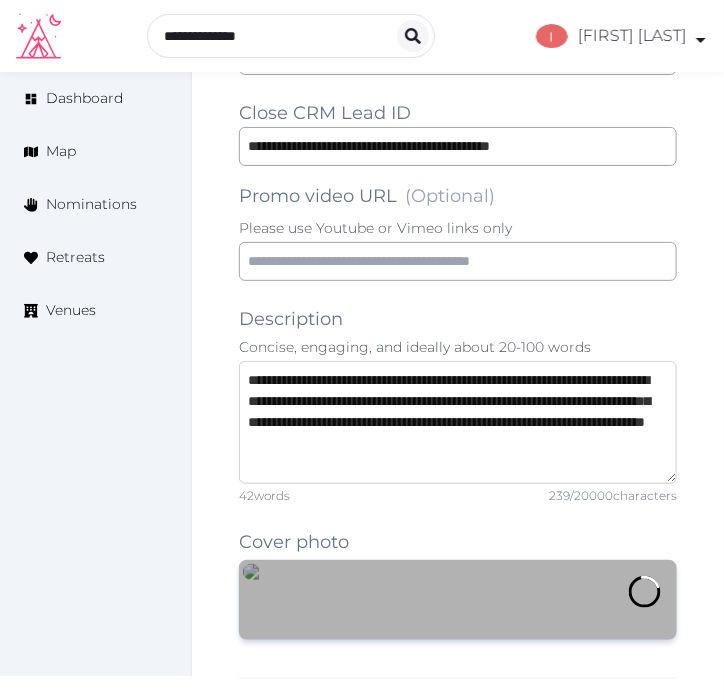 scroll, scrollTop: 1333, scrollLeft: 0, axis: vertical 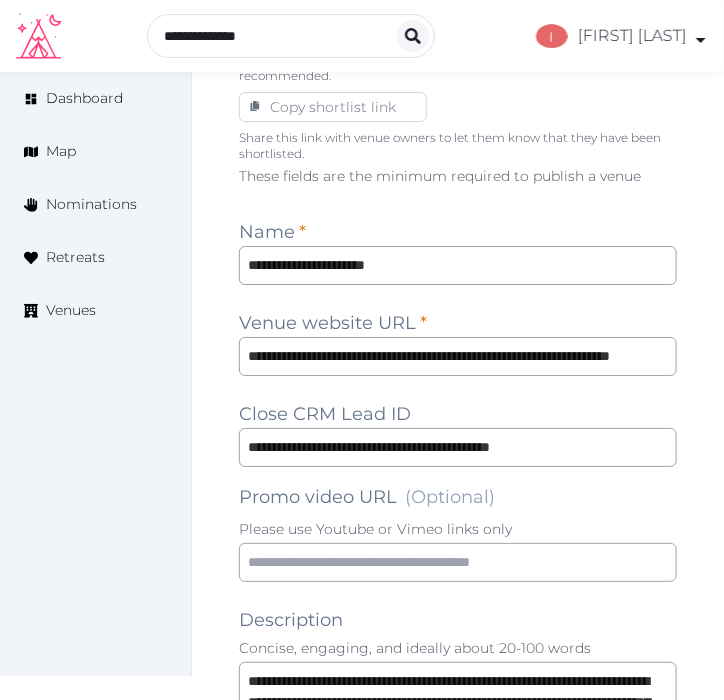 click on "**********" at bounding box center (458, 1146) 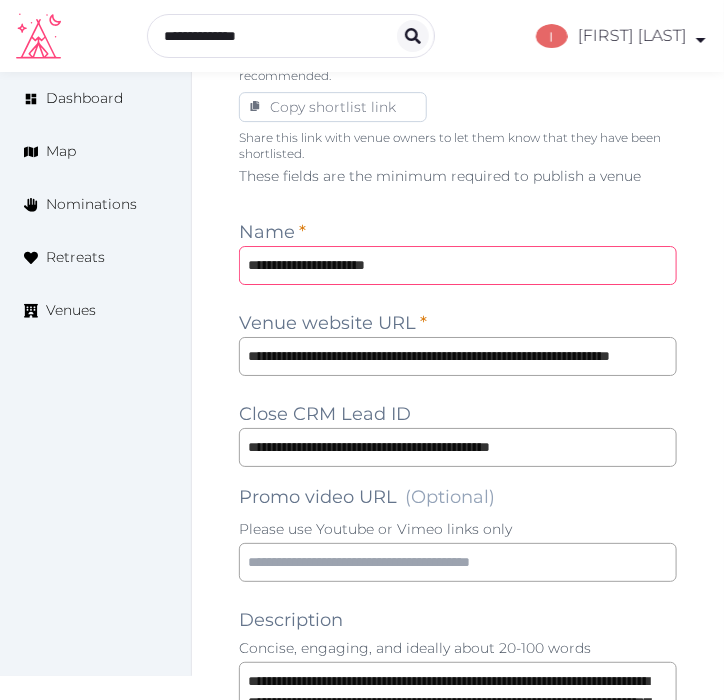 click on "**********" at bounding box center [458, 265] 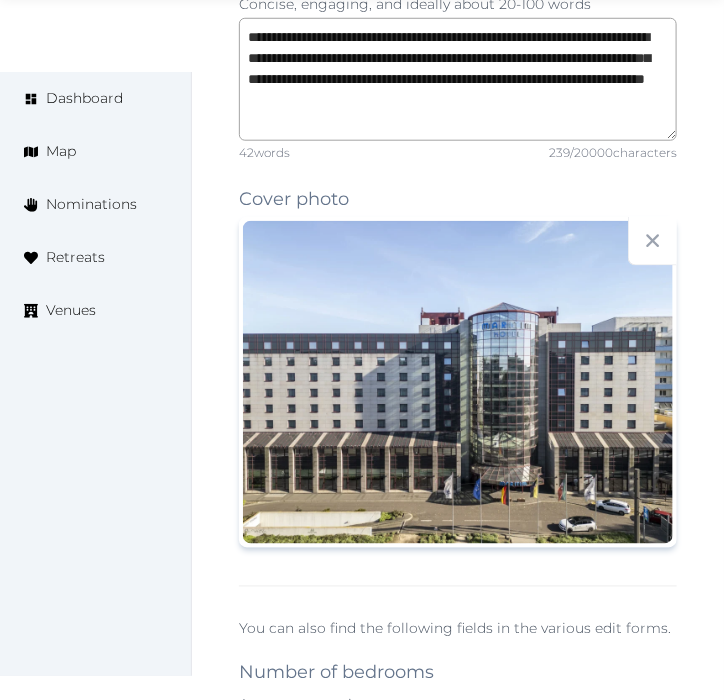 scroll, scrollTop: 2222, scrollLeft: 0, axis: vertical 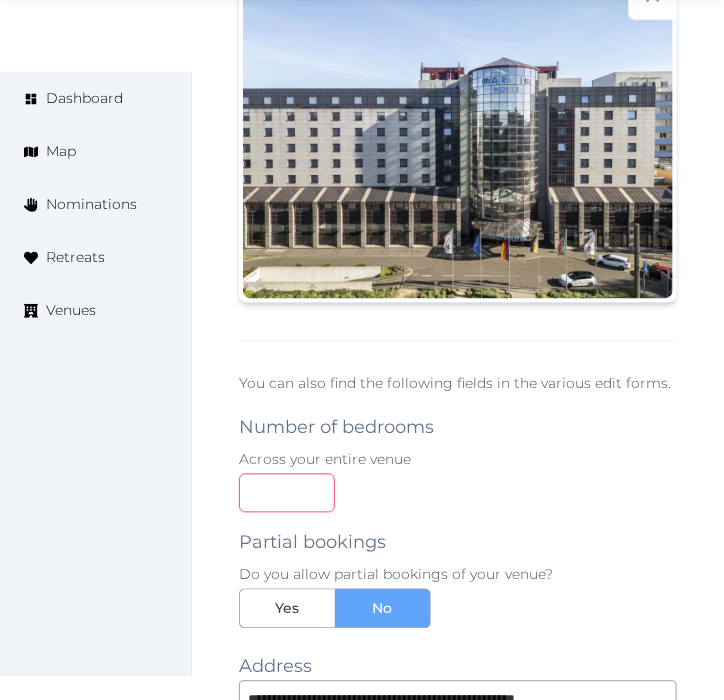 click at bounding box center (287, 493) 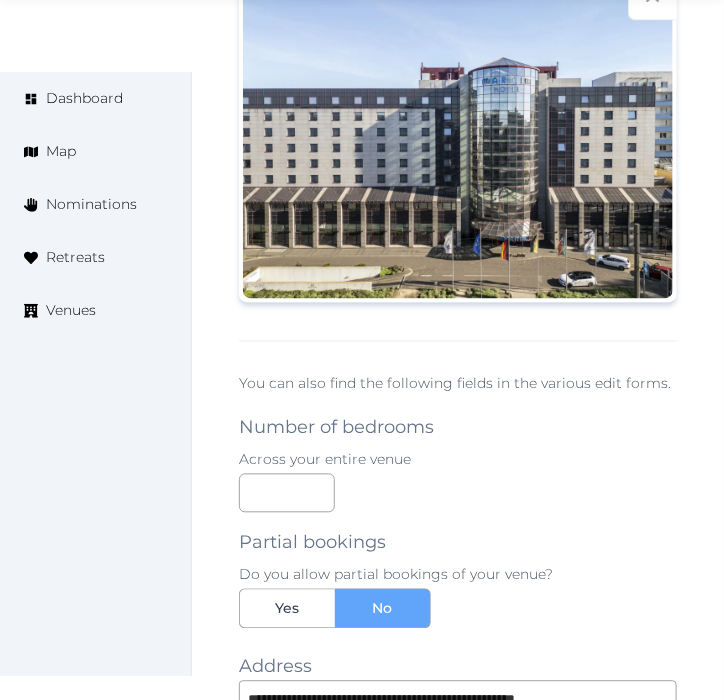 click on "***" at bounding box center (458, 493) 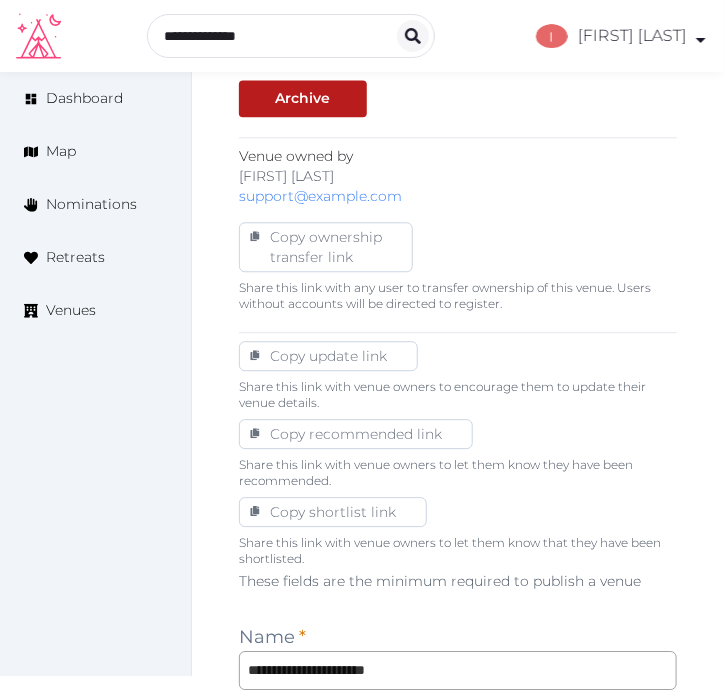 scroll, scrollTop: 1222, scrollLeft: 0, axis: vertical 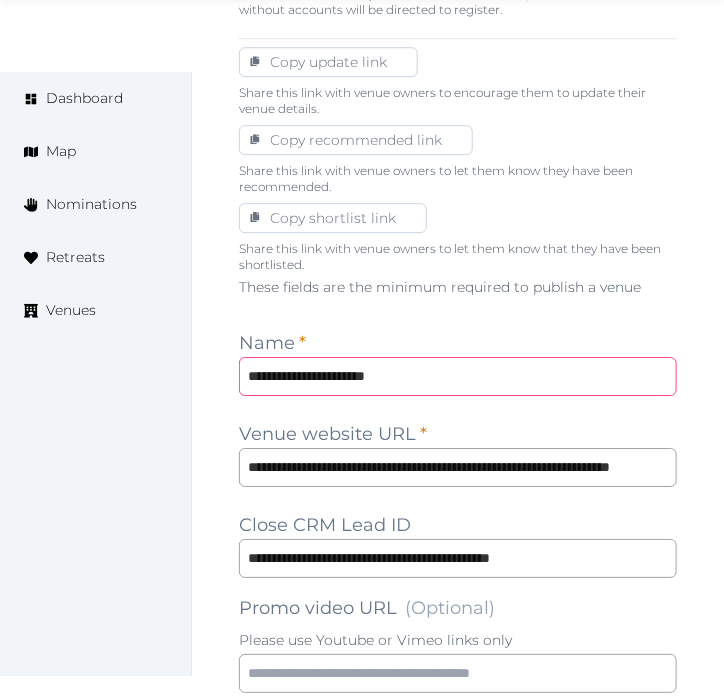 click on "**********" at bounding box center (458, 376) 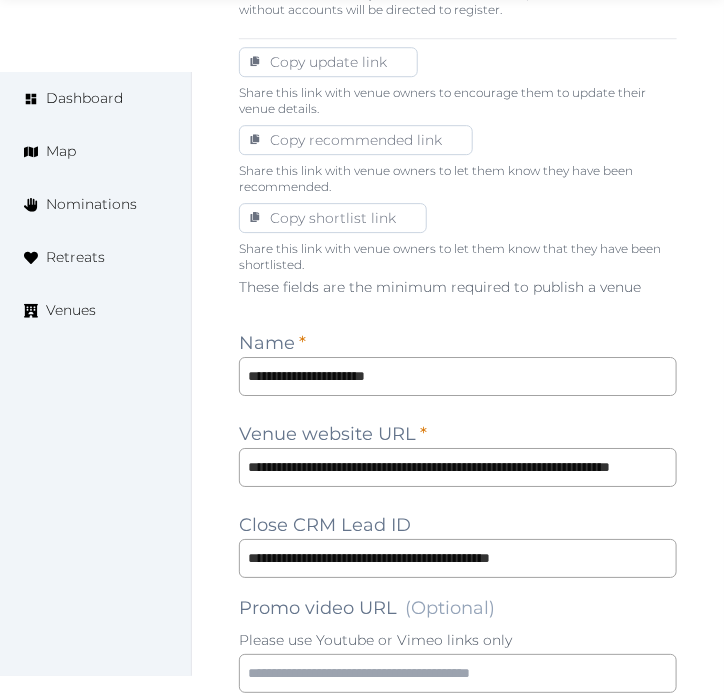 scroll, scrollTop: 1666, scrollLeft: 0, axis: vertical 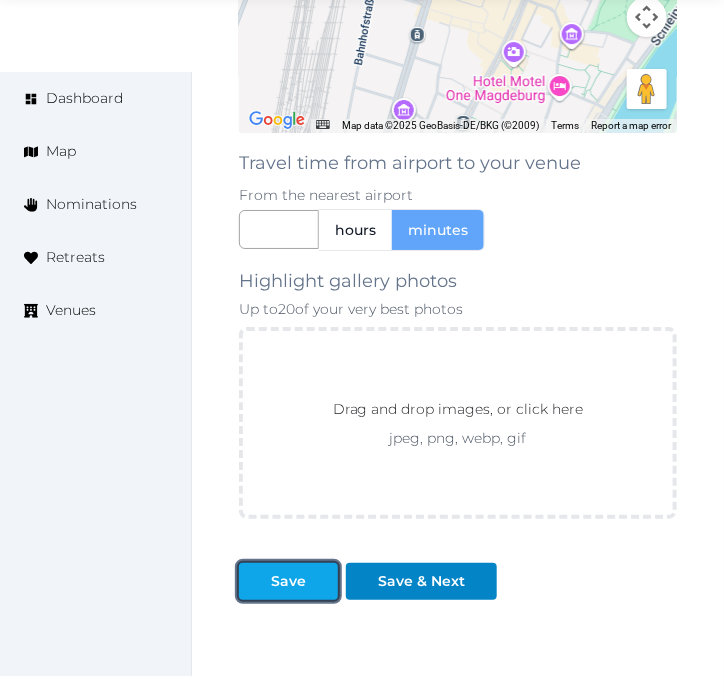 click at bounding box center (255, 581) 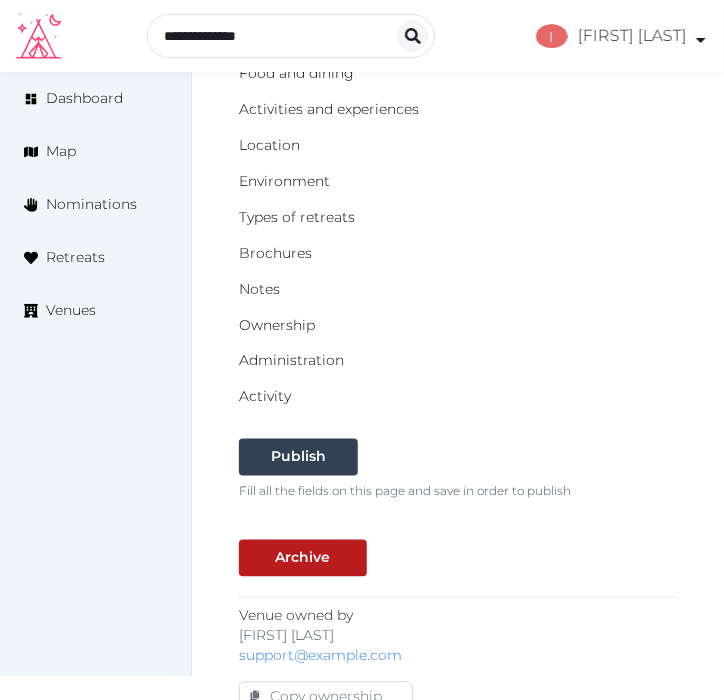scroll, scrollTop: 222, scrollLeft: 0, axis: vertical 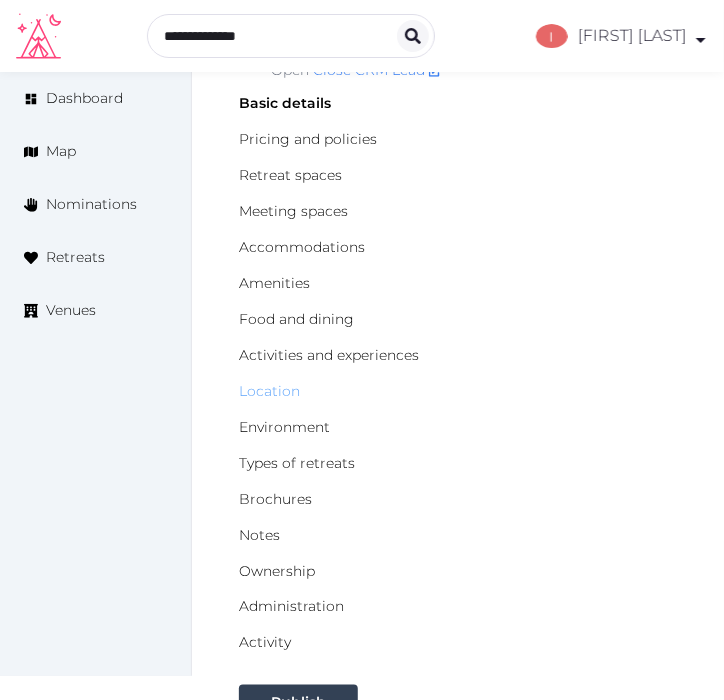 click on "Location" at bounding box center (269, 391) 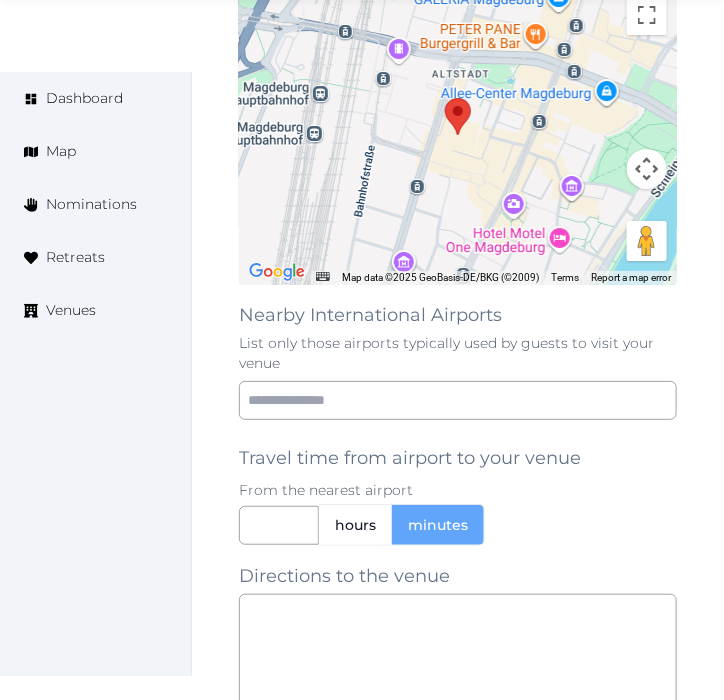 scroll, scrollTop: 1777, scrollLeft: 0, axis: vertical 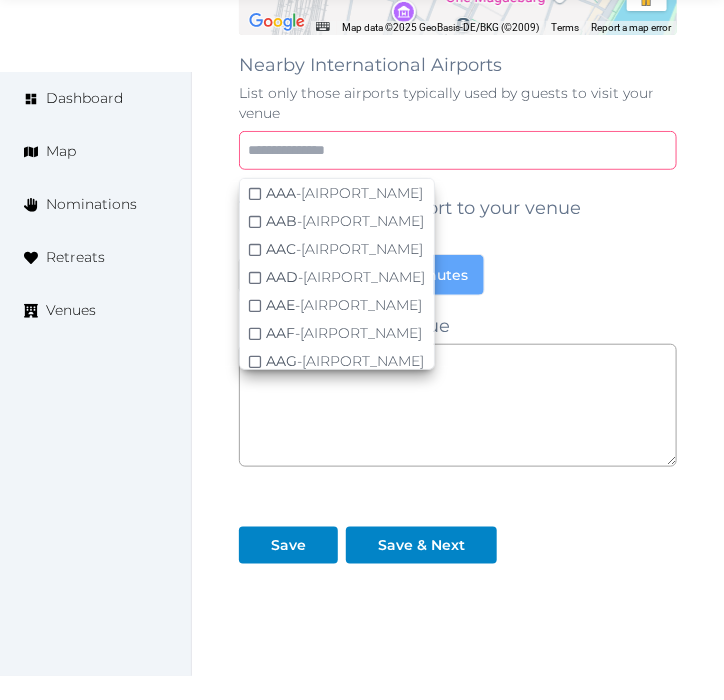 click at bounding box center [458, 150] 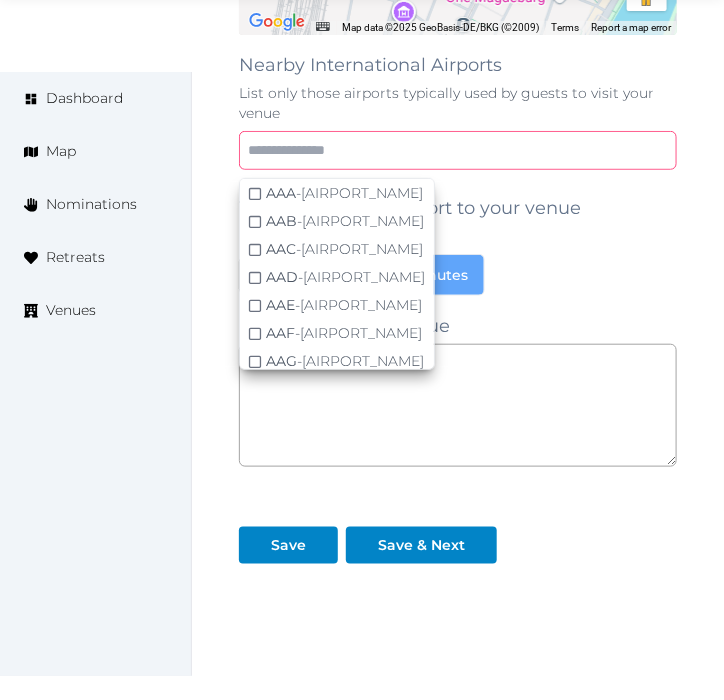 paste on "*******" 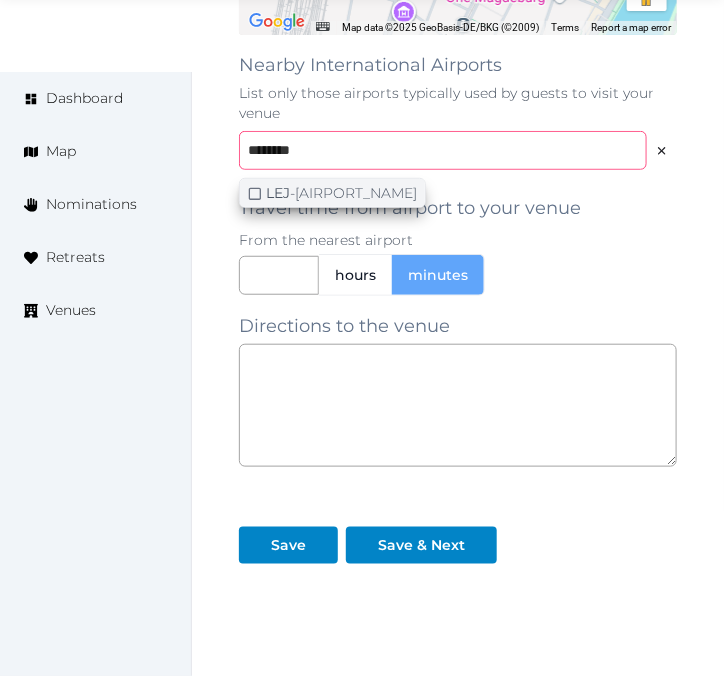 type on "*******" 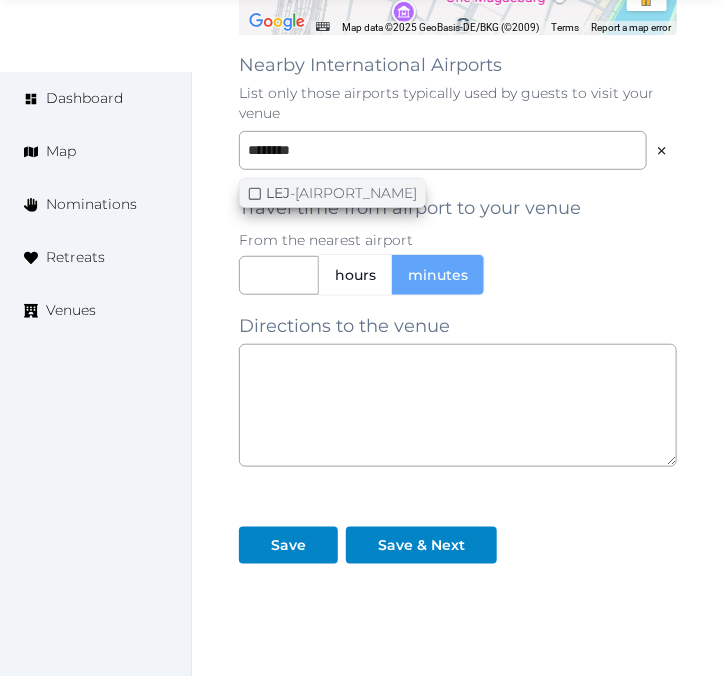 click at bounding box center [255, 194] 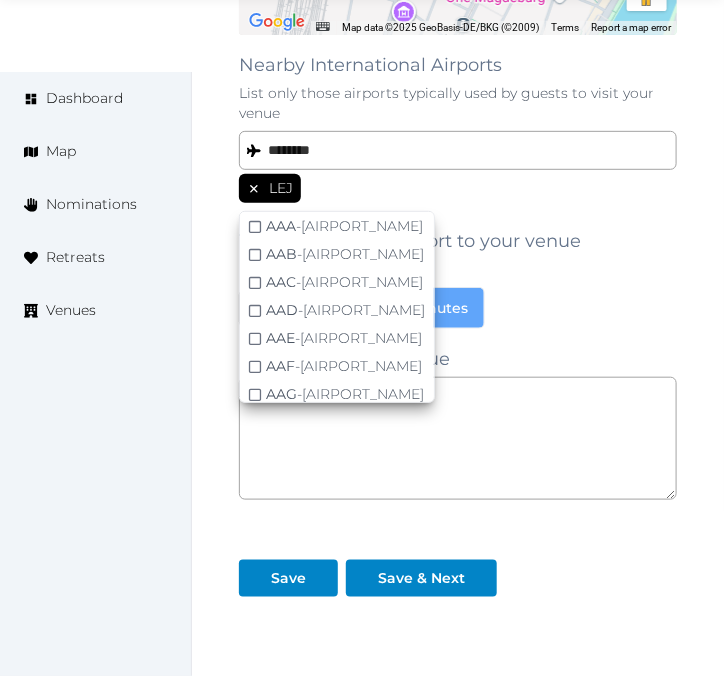 click on "**********" at bounding box center [458, -442] 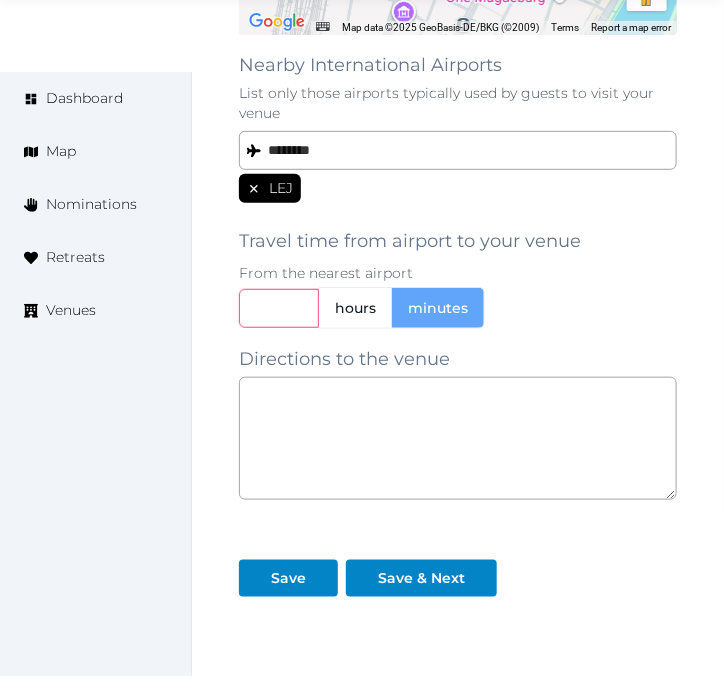 click at bounding box center [279, 308] 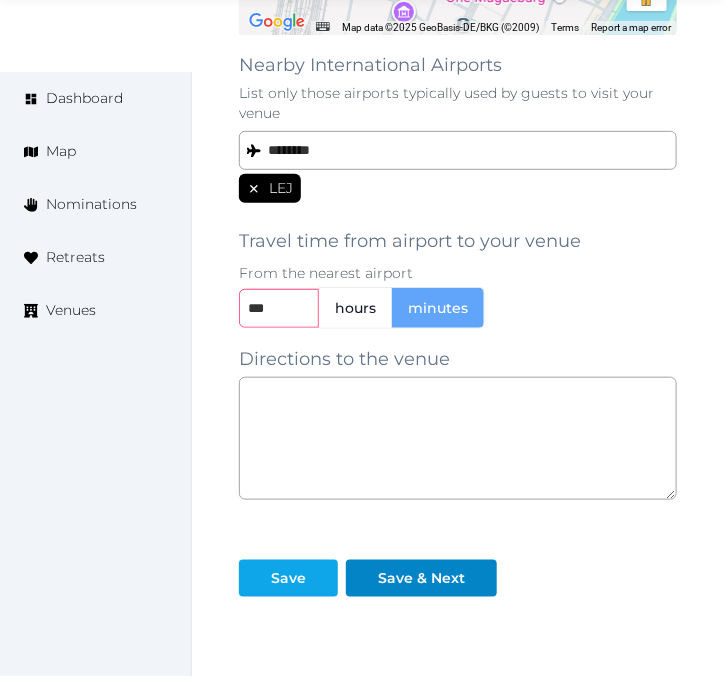 type on "***" 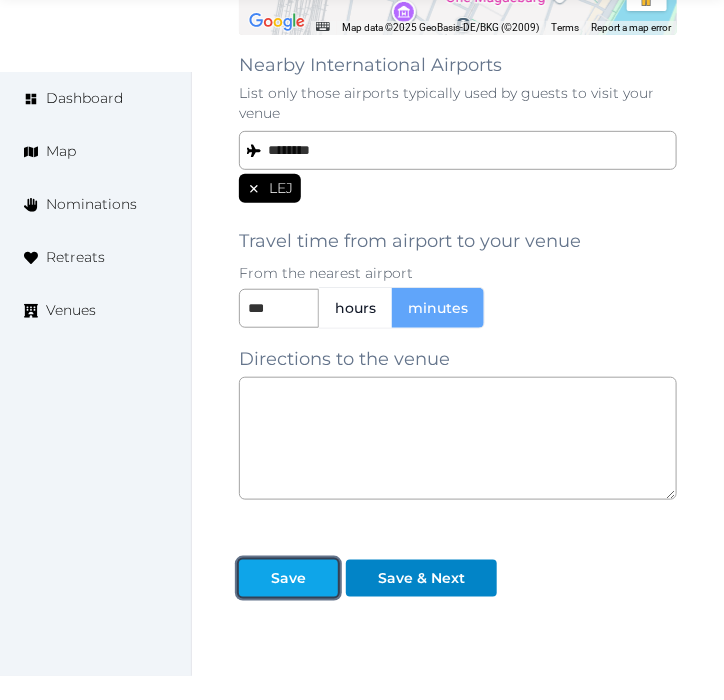 click on "Save" at bounding box center (288, 578) 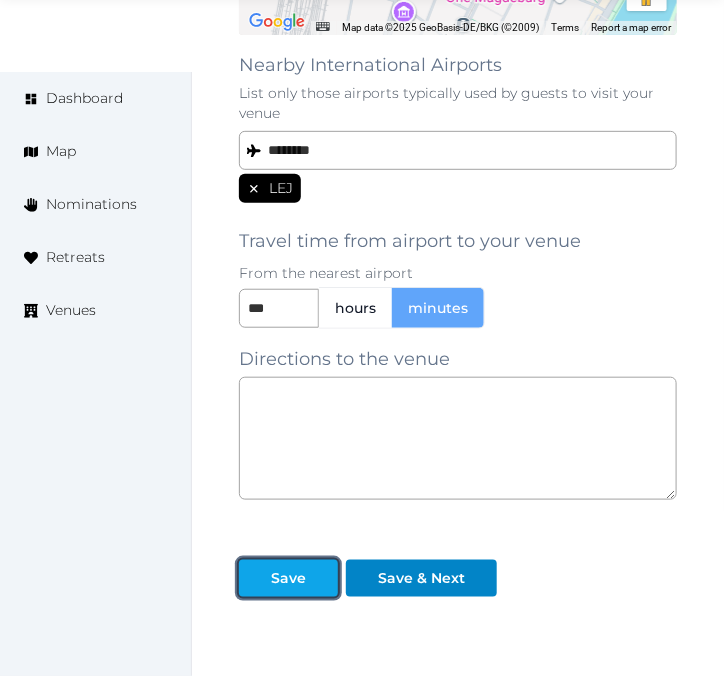 click at bounding box center [322, 578] 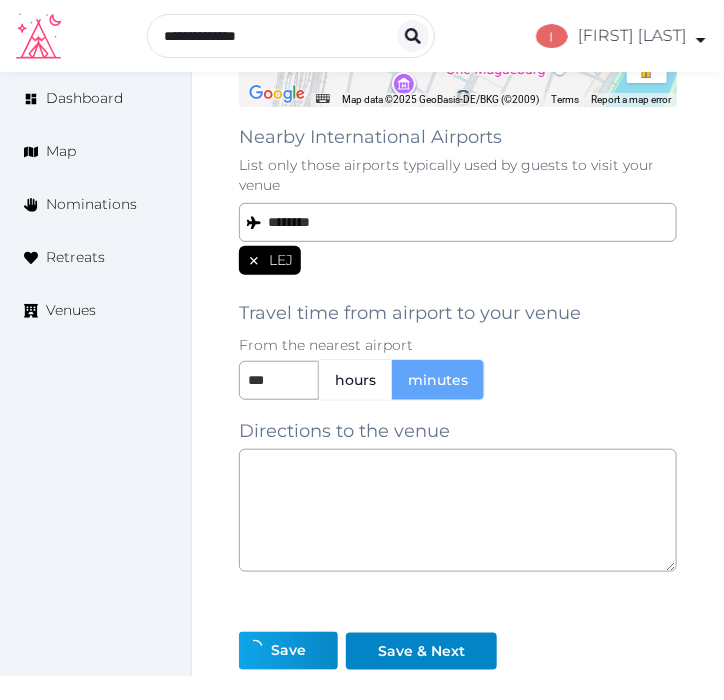 scroll, scrollTop: 1666, scrollLeft: 0, axis: vertical 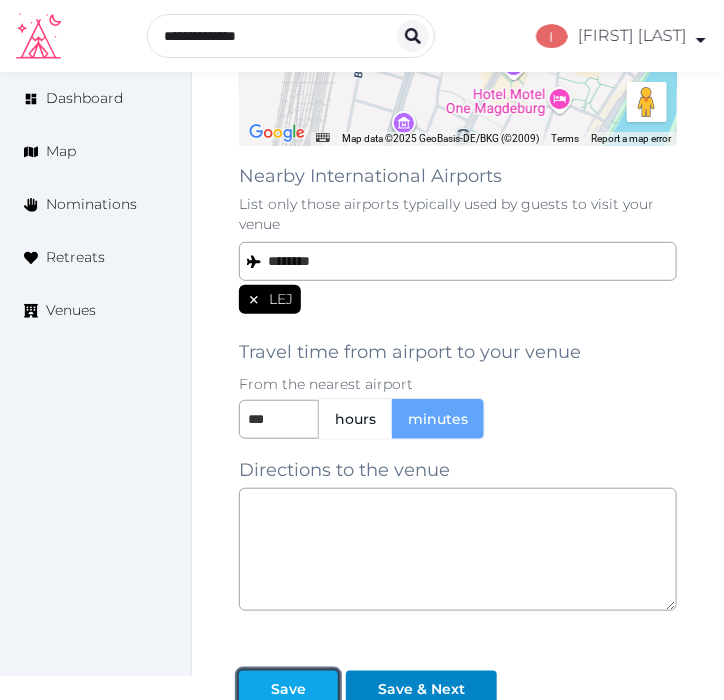 click on "Save" at bounding box center (288, 689) 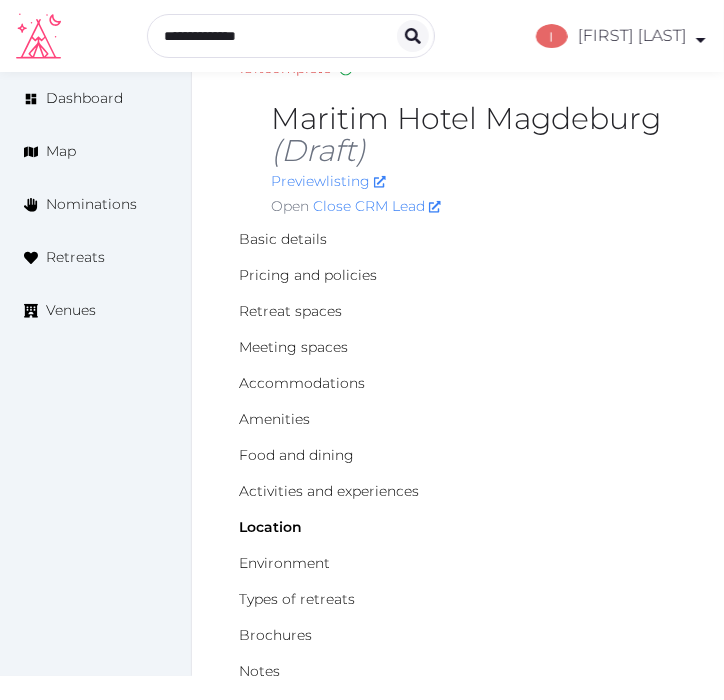 scroll, scrollTop: 222, scrollLeft: 0, axis: vertical 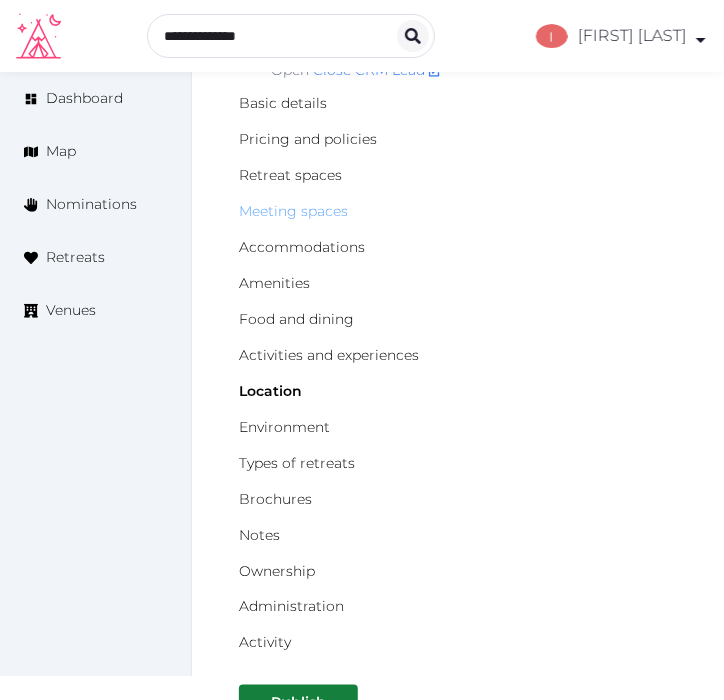 click on "Meeting spaces" at bounding box center [293, 211] 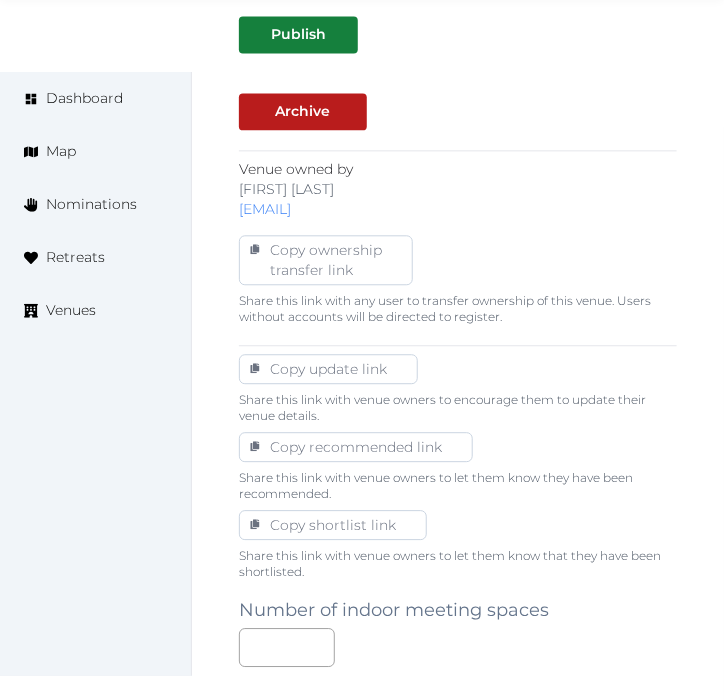 scroll, scrollTop: 1222, scrollLeft: 0, axis: vertical 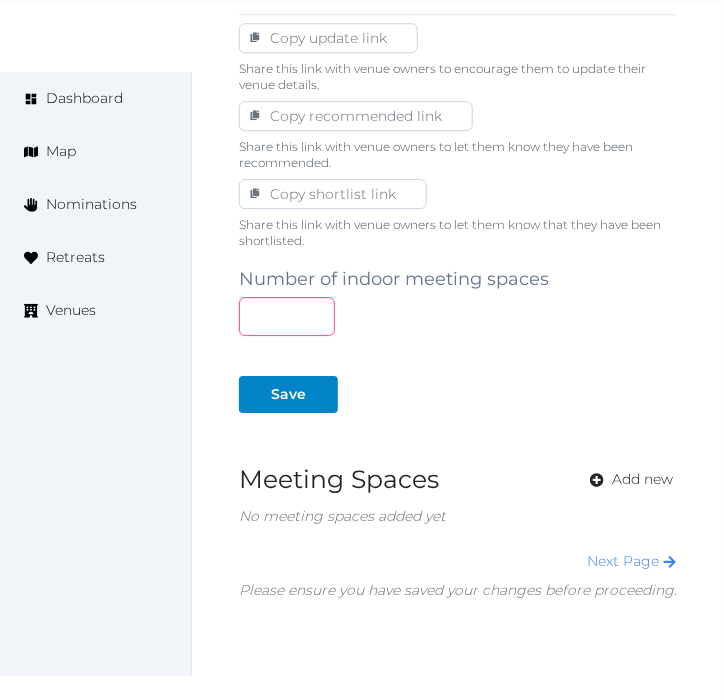 click at bounding box center [287, 316] 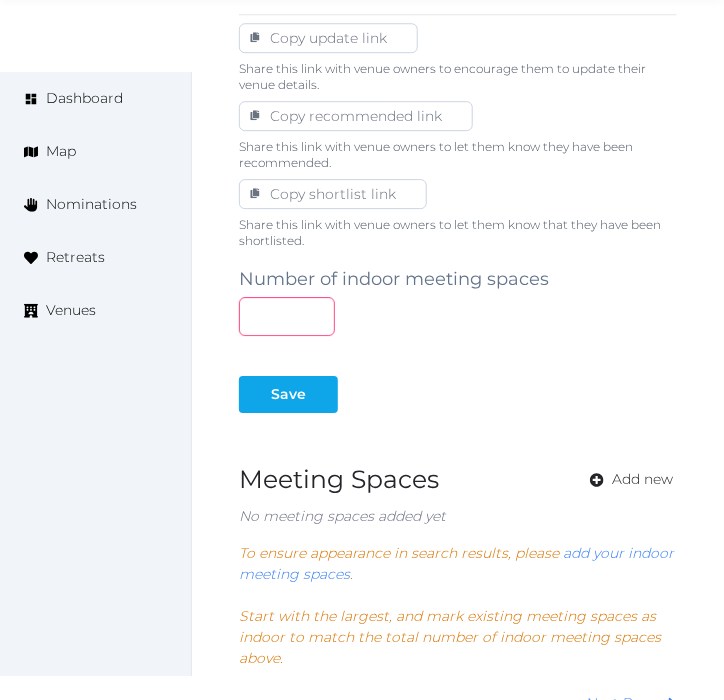 type on "**" 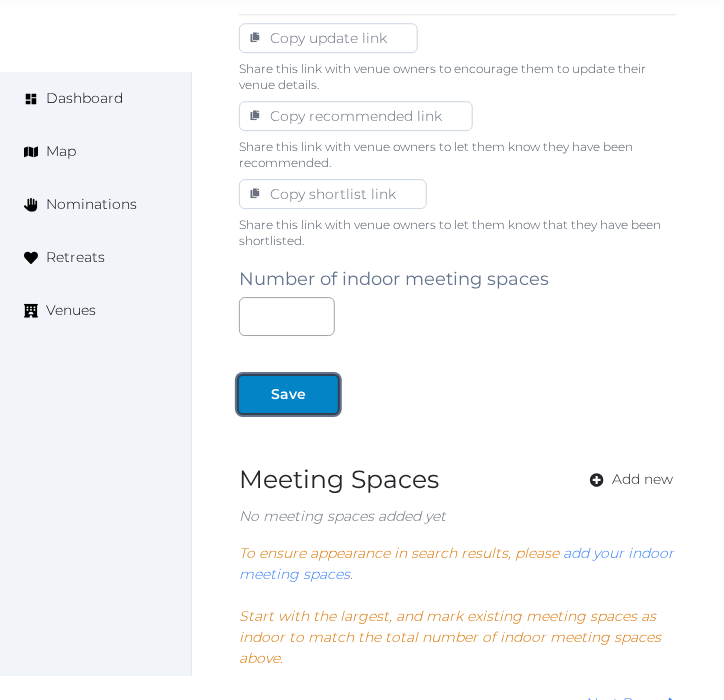 drag, startPoint x: 260, startPoint y: 402, endPoint x: 740, endPoint y: 278, distance: 495.758 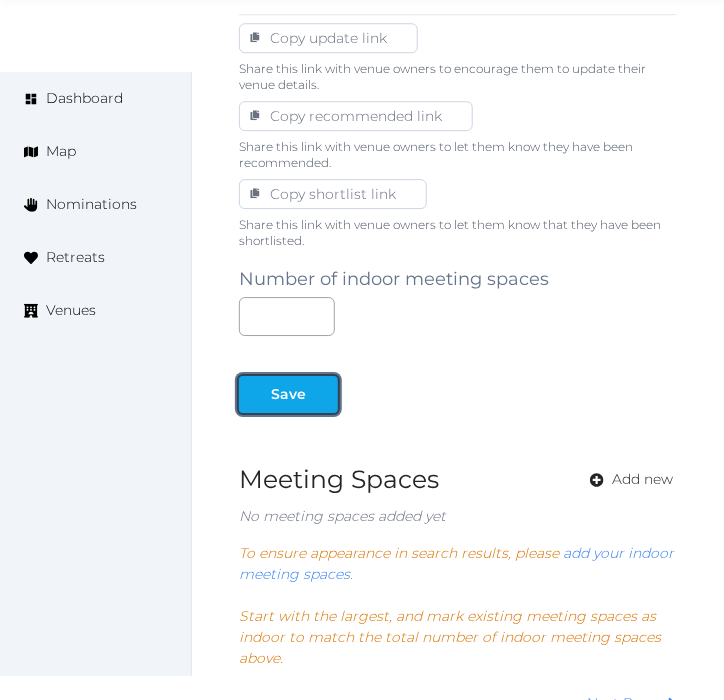 click at bounding box center [322, 394] 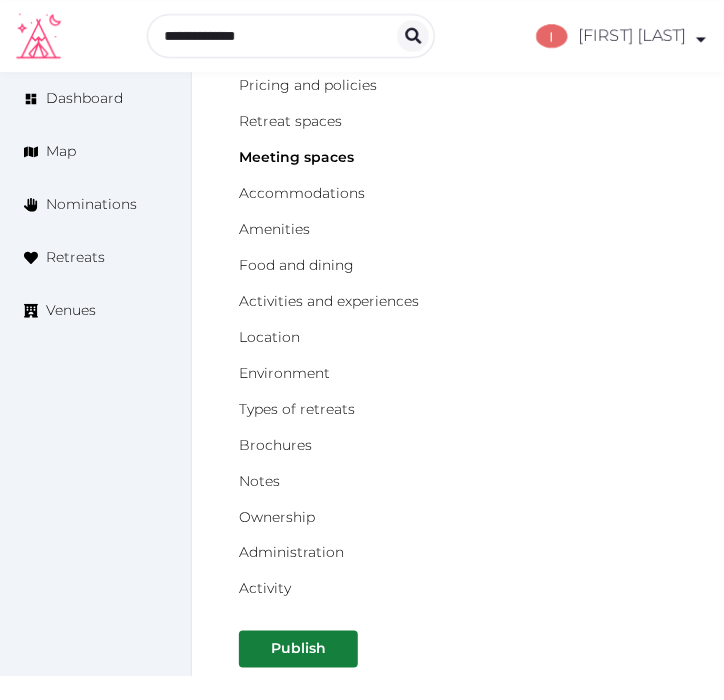 scroll, scrollTop: 0, scrollLeft: 0, axis: both 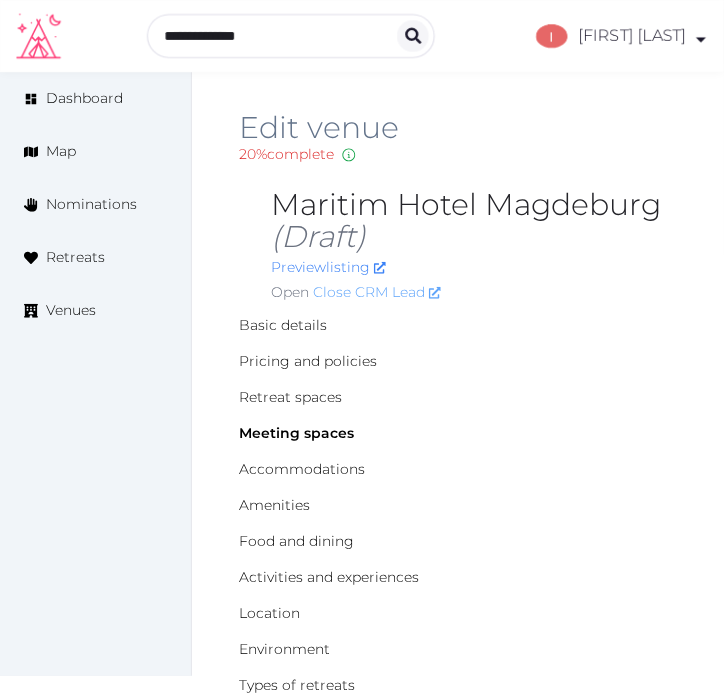 click on "Close CRM Lead" at bounding box center [377, 292] 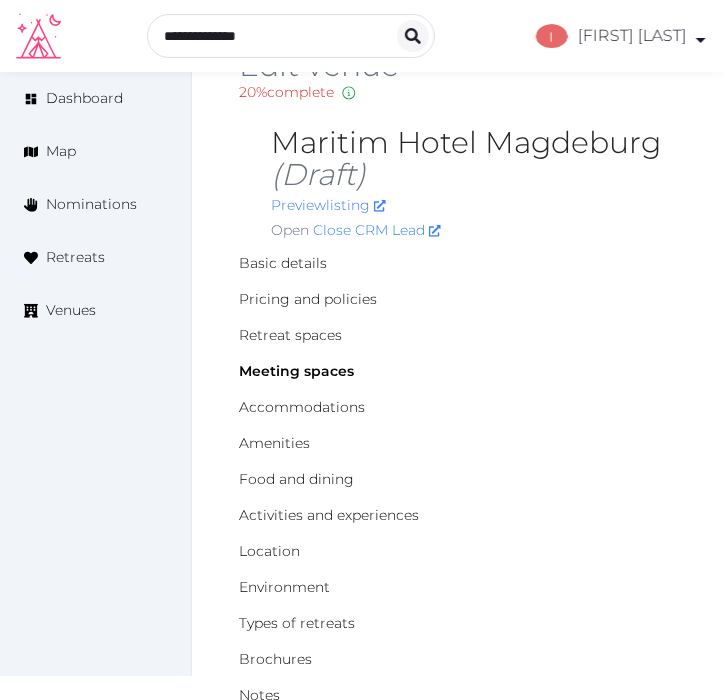 scroll, scrollTop: 111, scrollLeft: 0, axis: vertical 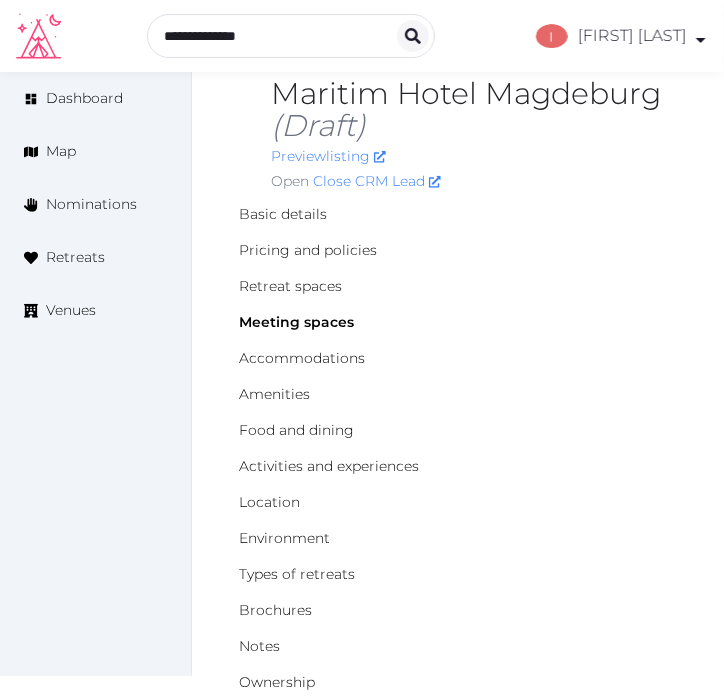 drag, startPoint x: 611, startPoint y: 267, endPoint x: 593, endPoint y: 270, distance: 18.248287 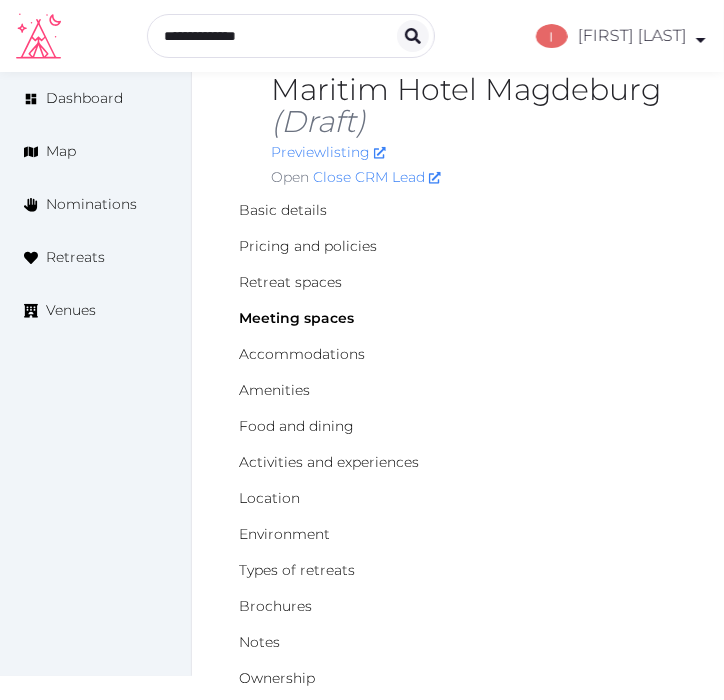 scroll, scrollTop: 222, scrollLeft: 0, axis: vertical 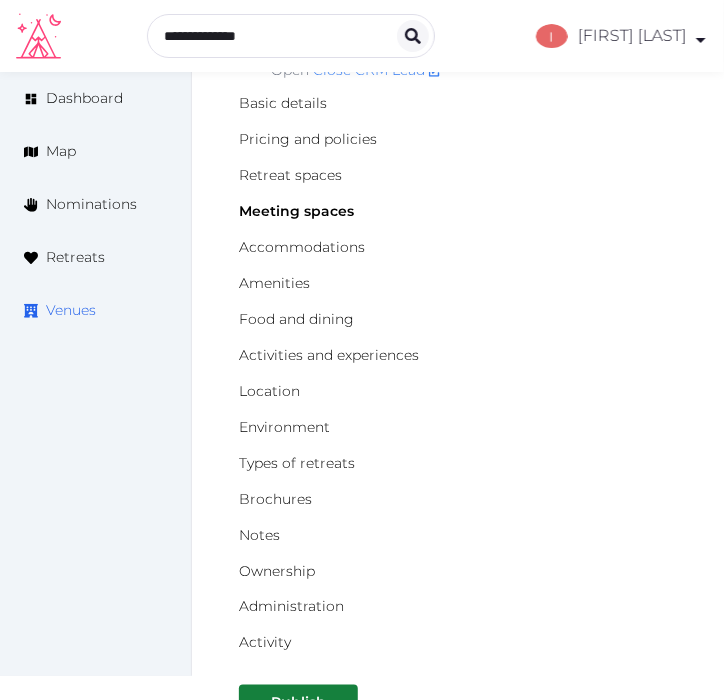click on "Venues" at bounding box center (71, 310) 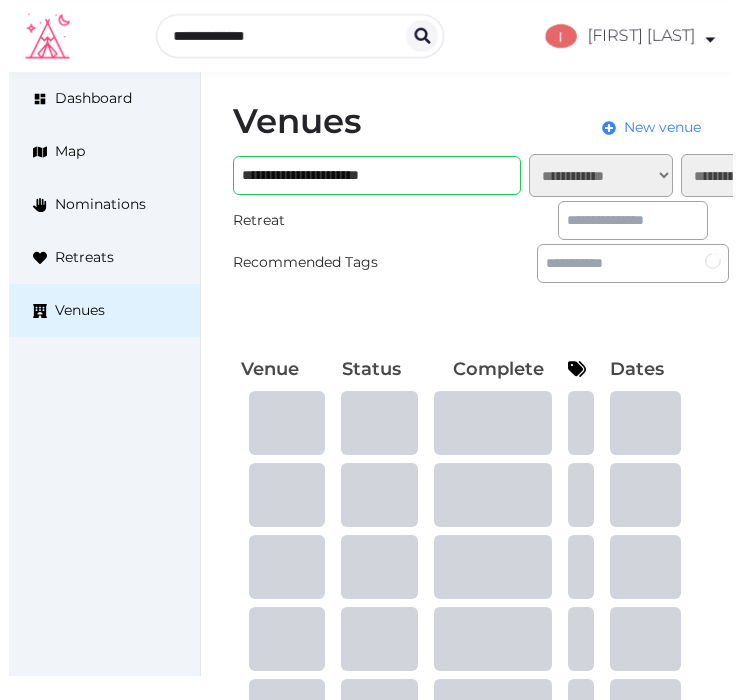scroll, scrollTop: 0, scrollLeft: 0, axis: both 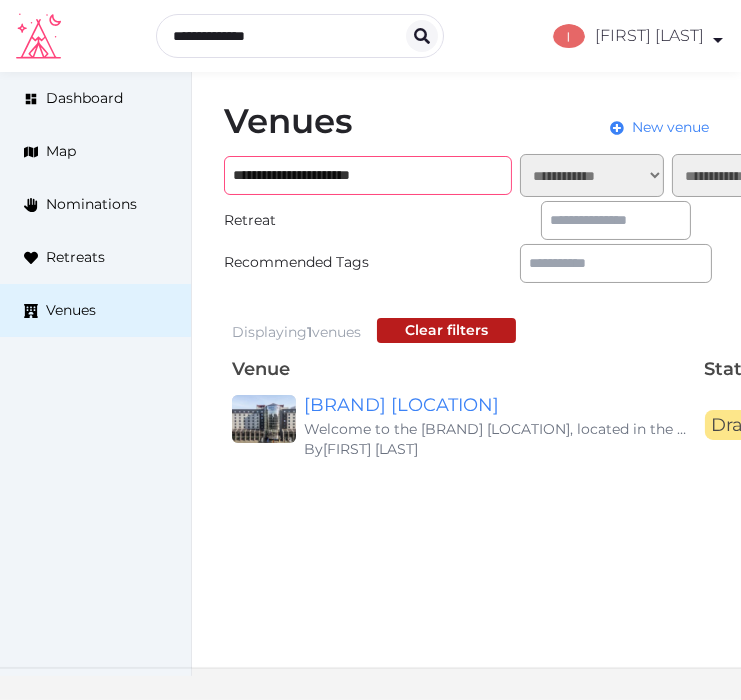 click on "**********" at bounding box center (368, 175) 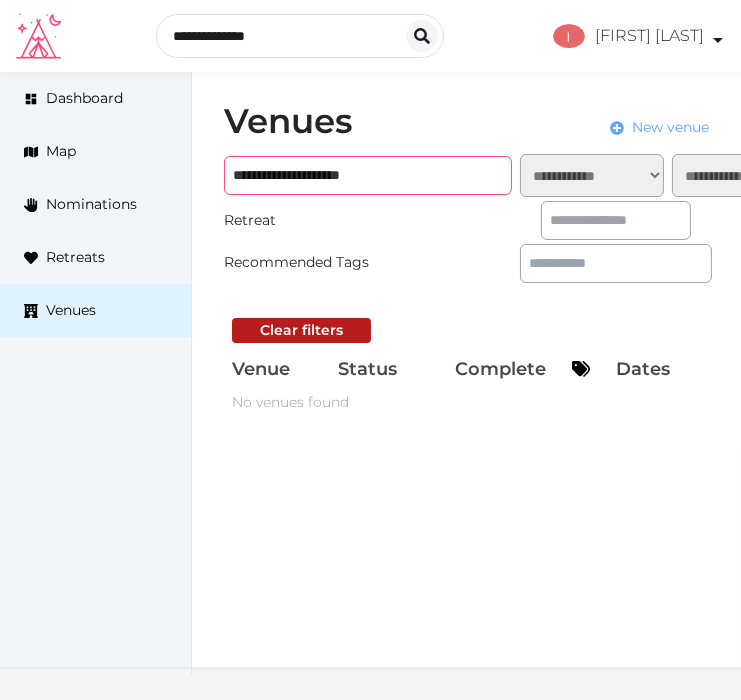 type on "**********" 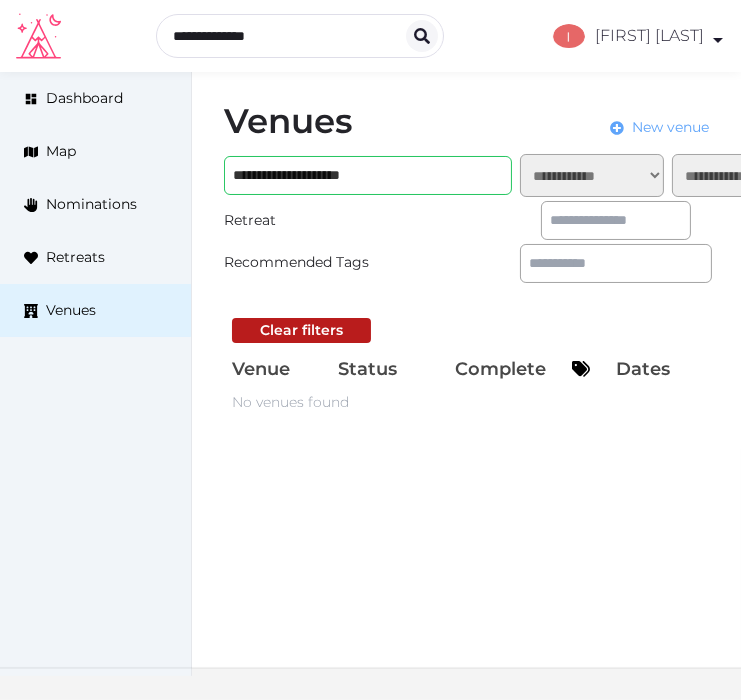 click on "New venue" at bounding box center (670, 127) 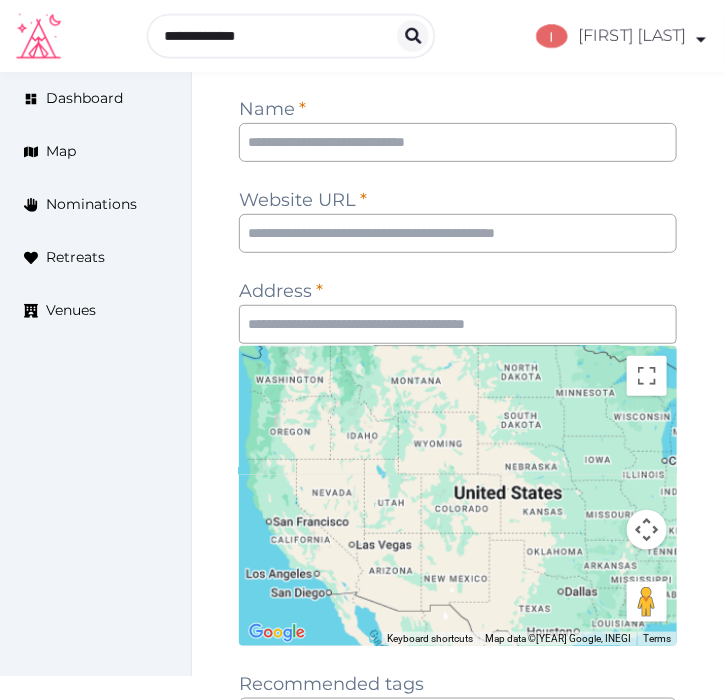 scroll, scrollTop: 111, scrollLeft: 0, axis: vertical 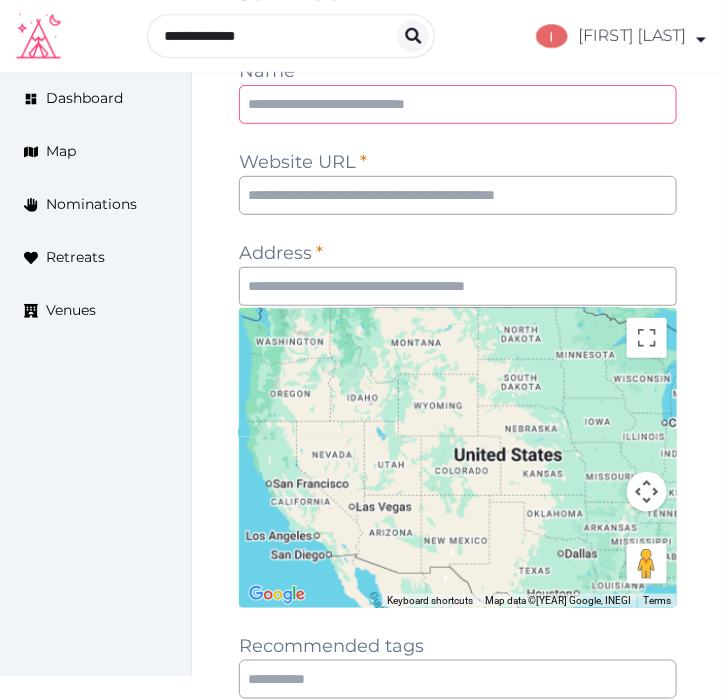 click at bounding box center (458, 104) 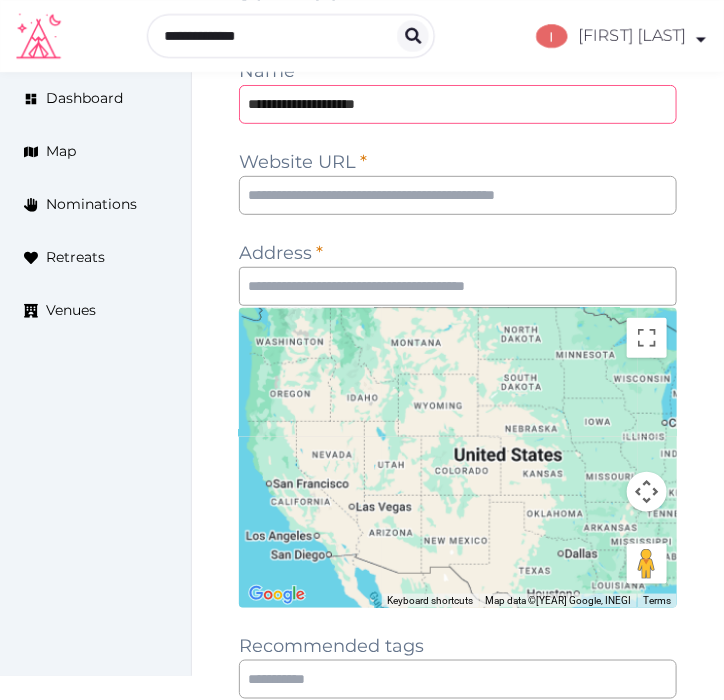 type on "**********" 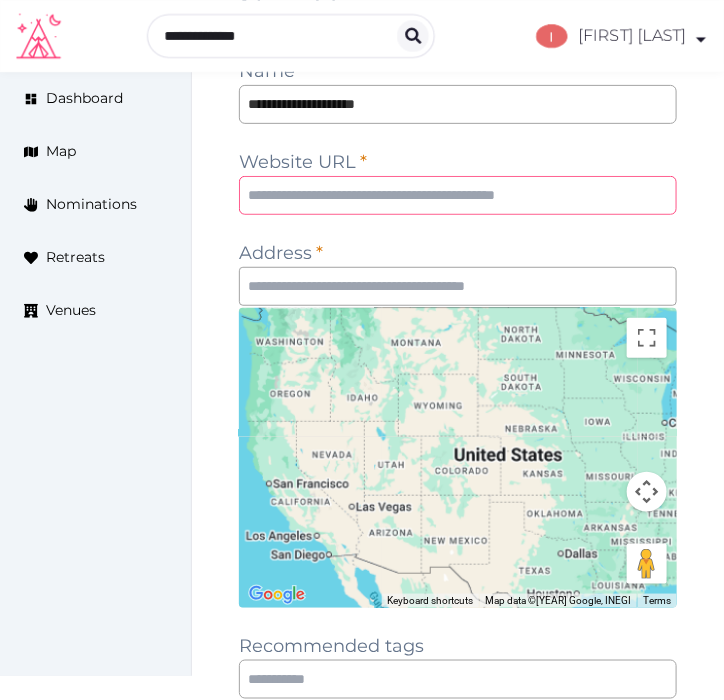 drag, startPoint x: 551, startPoint y: 200, endPoint x: 562, endPoint y: 193, distance: 13.038404 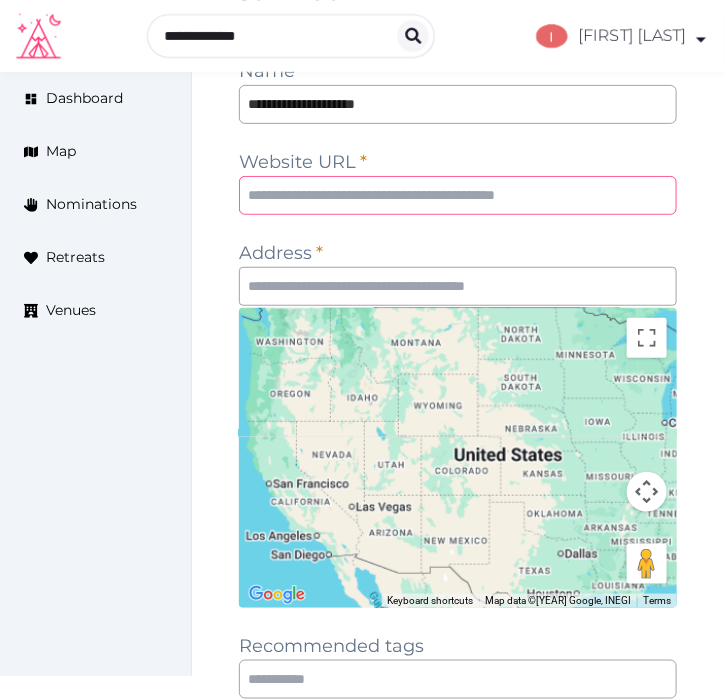 click at bounding box center [458, 195] 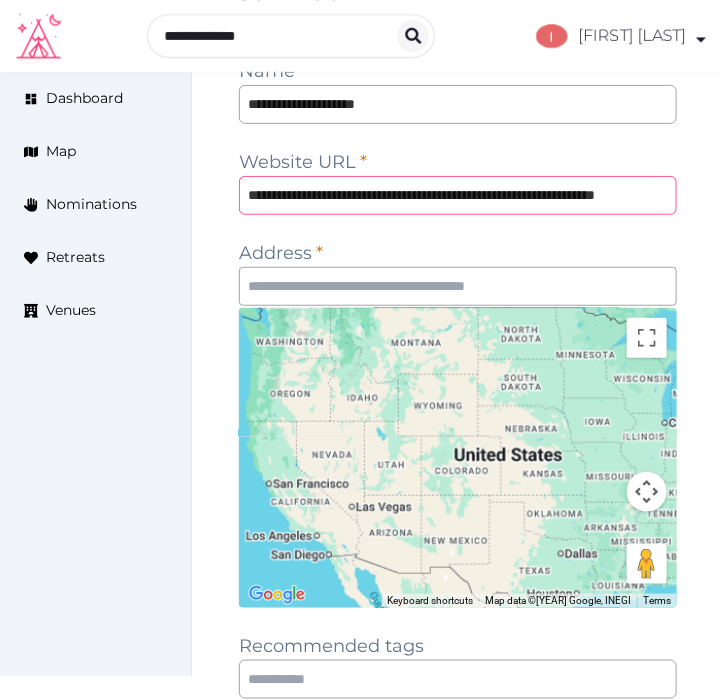 scroll, scrollTop: 0, scrollLeft: 103, axis: horizontal 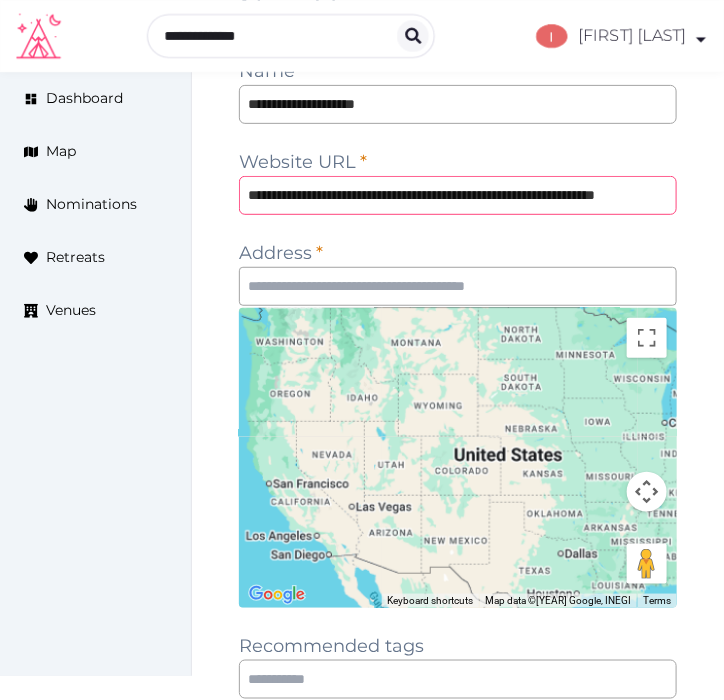 type on "**********" 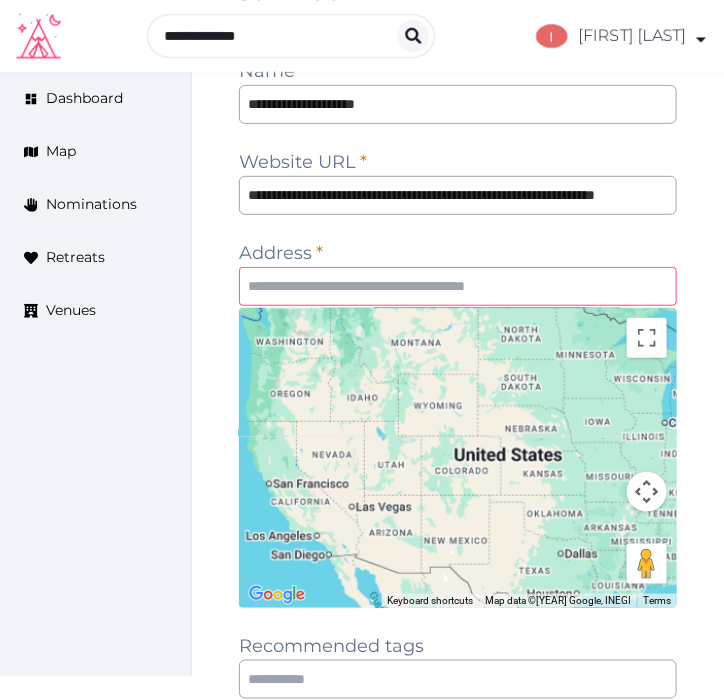 scroll, scrollTop: 0, scrollLeft: 0, axis: both 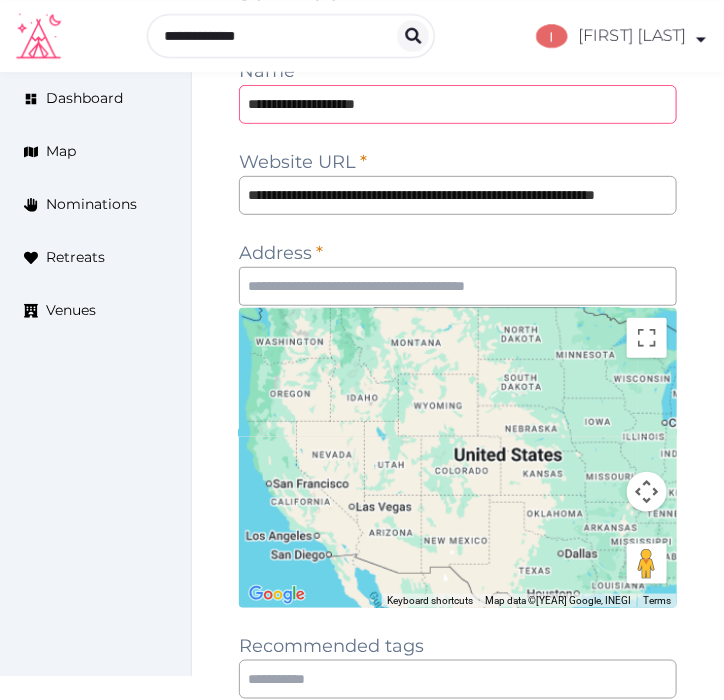 click on "**********" at bounding box center (458, 104) 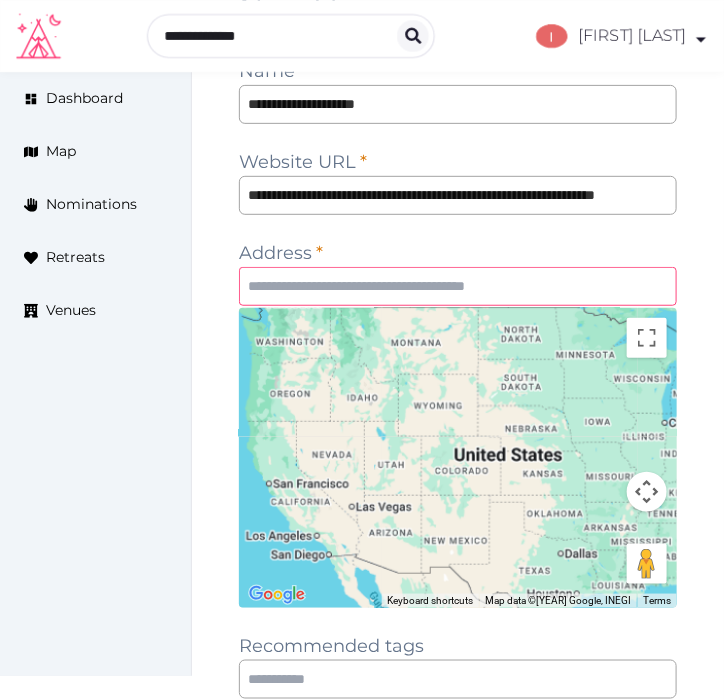 click at bounding box center [458, 286] 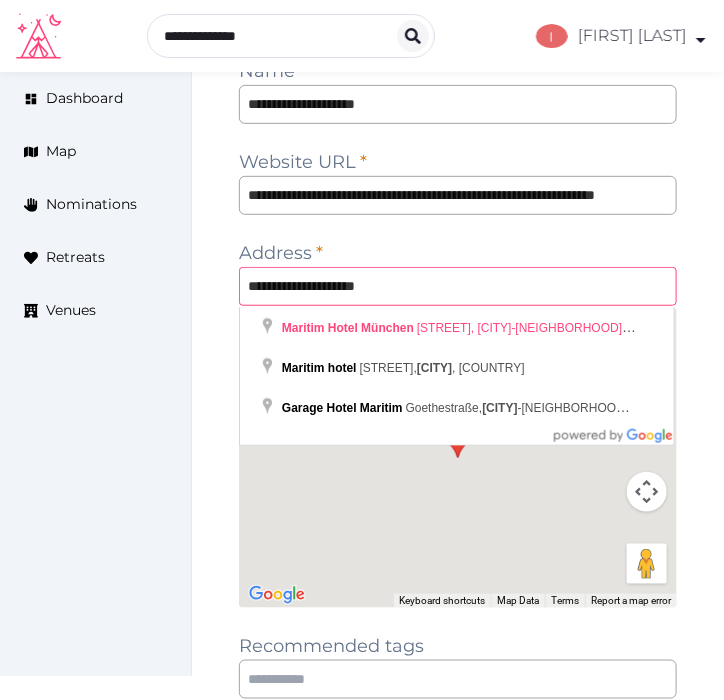 type on "**********" 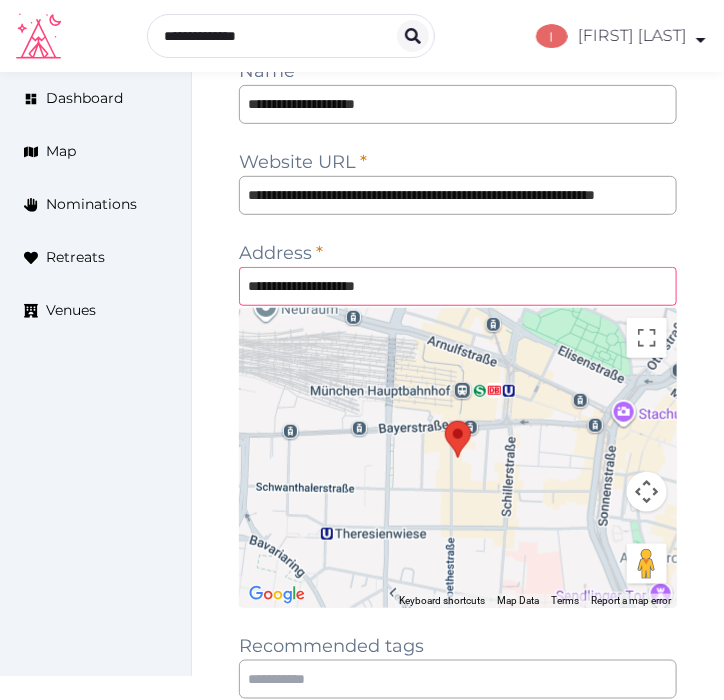 click on "**********" at bounding box center [458, 286] 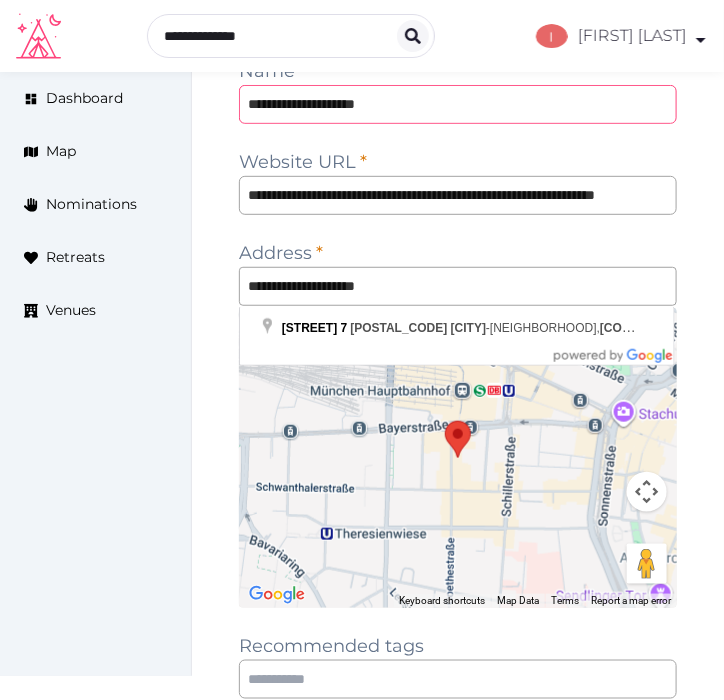 click on "**********" at bounding box center [458, 104] 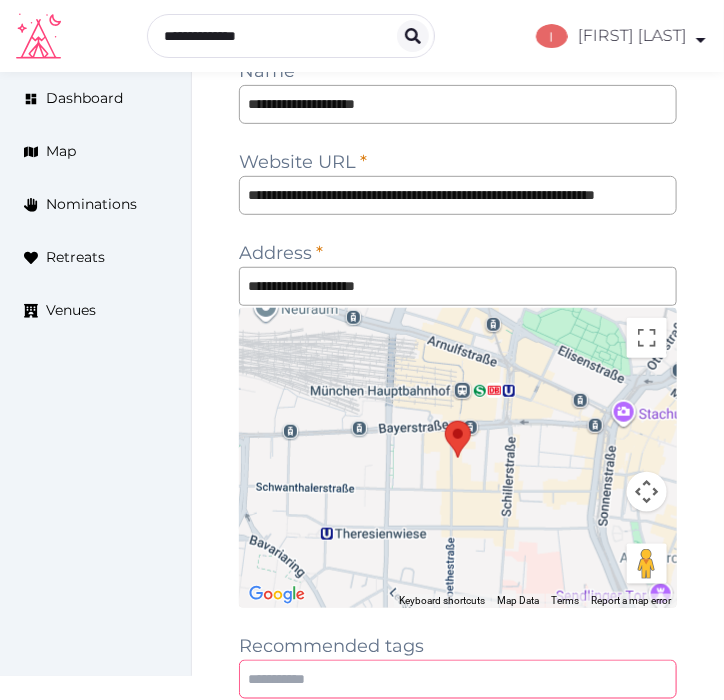 click at bounding box center (458, 679) 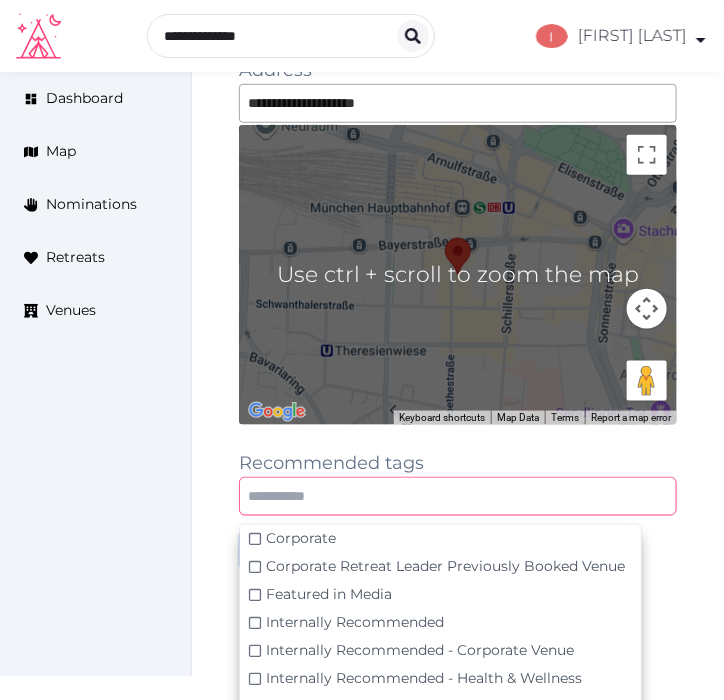 scroll, scrollTop: 333, scrollLeft: 0, axis: vertical 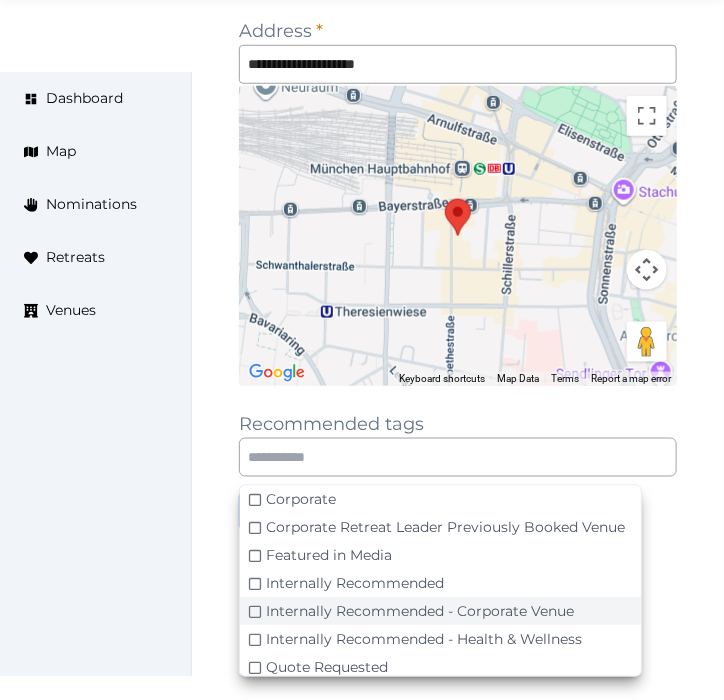 click on "Internally Recommended - Corporate Venue" at bounding box center (301, 500) 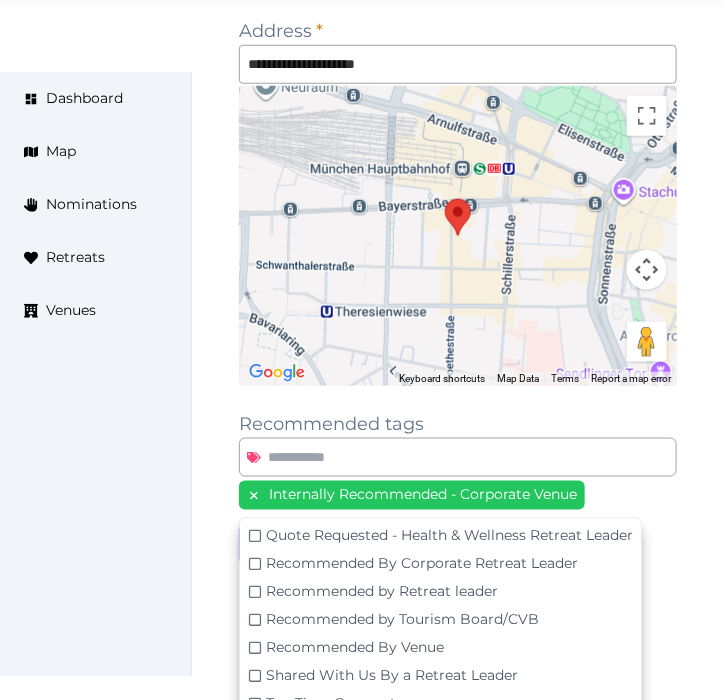 click on "**********" at bounding box center [458, 247] 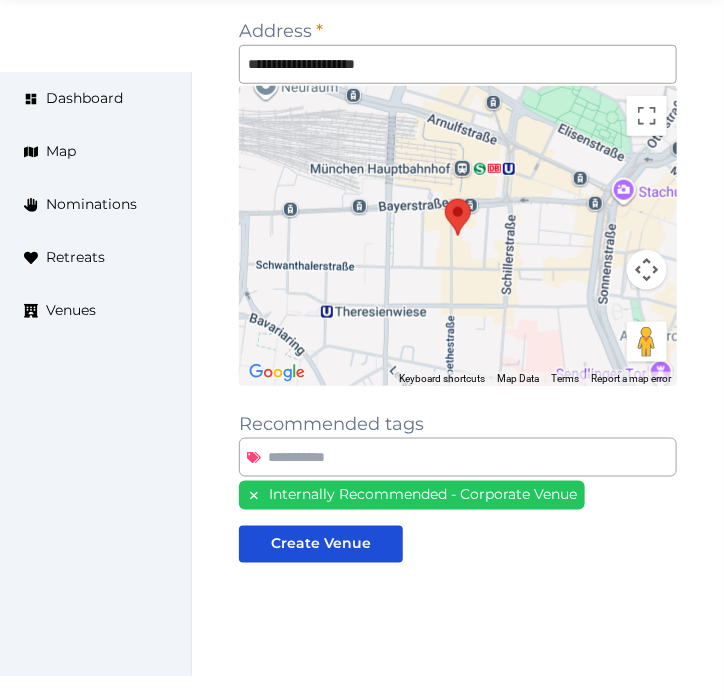 scroll, scrollTop: 221, scrollLeft: 0, axis: vertical 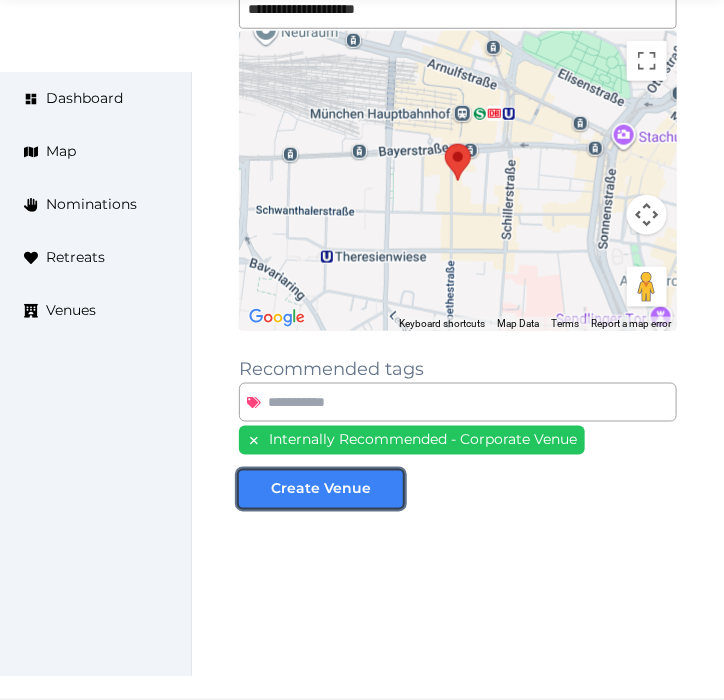 click at bounding box center (387, 489) 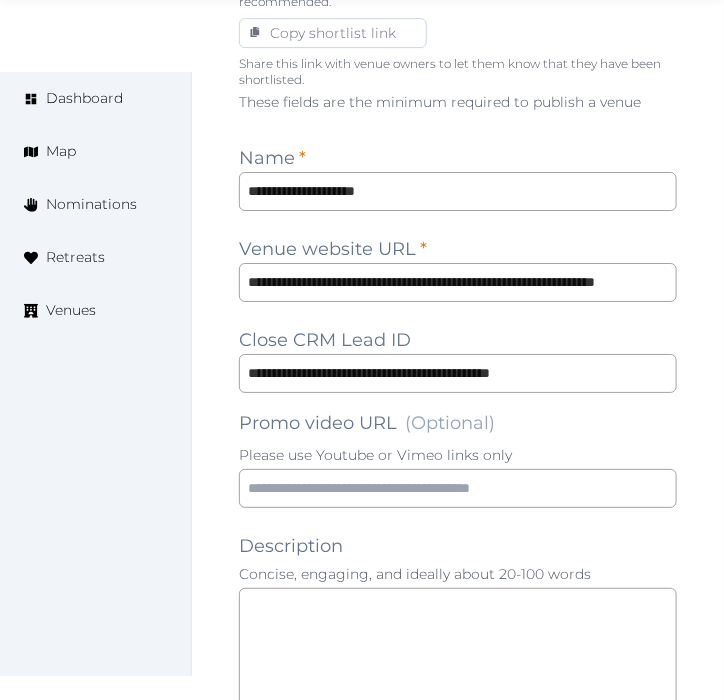 scroll, scrollTop: 1666, scrollLeft: 0, axis: vertical 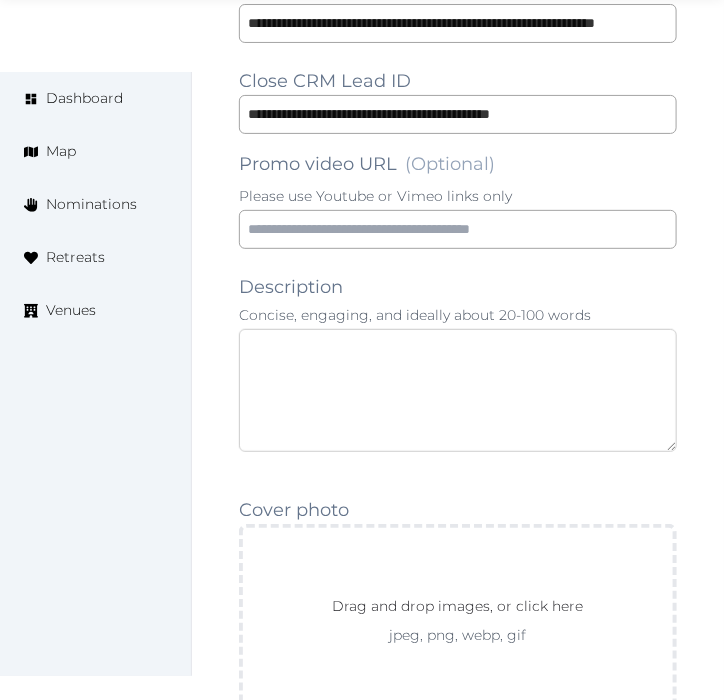 click at bounding box center (458, 390) 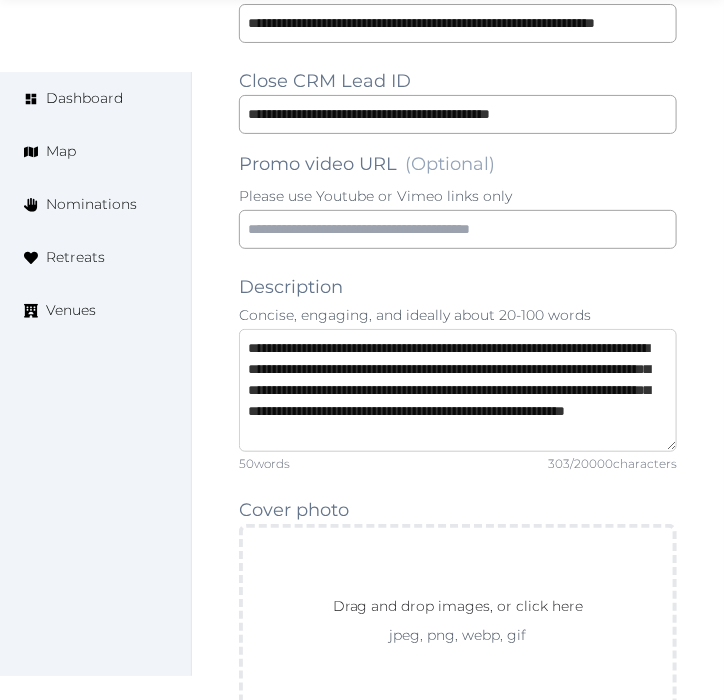 scroll, scrollTop: 21, scrollLeft: 0, axis: vertical 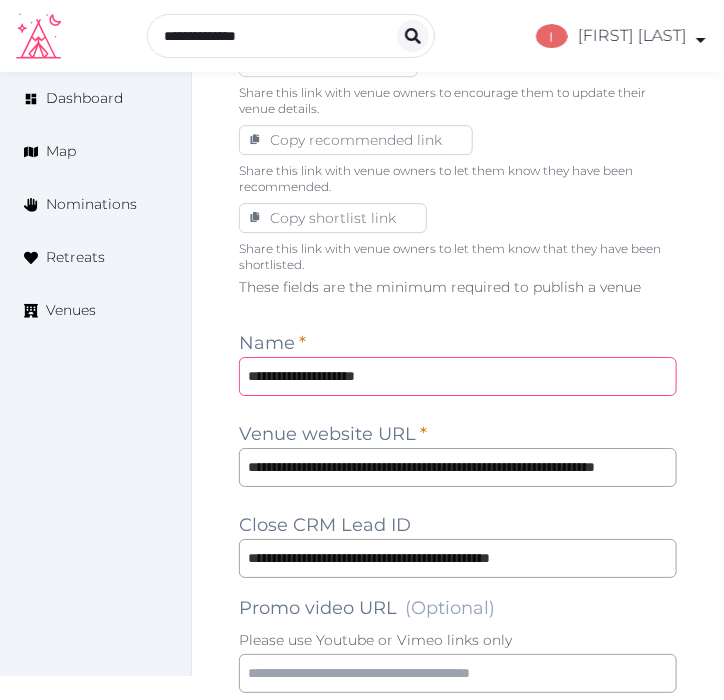 click on "**********" at bounding box center (458, 376) 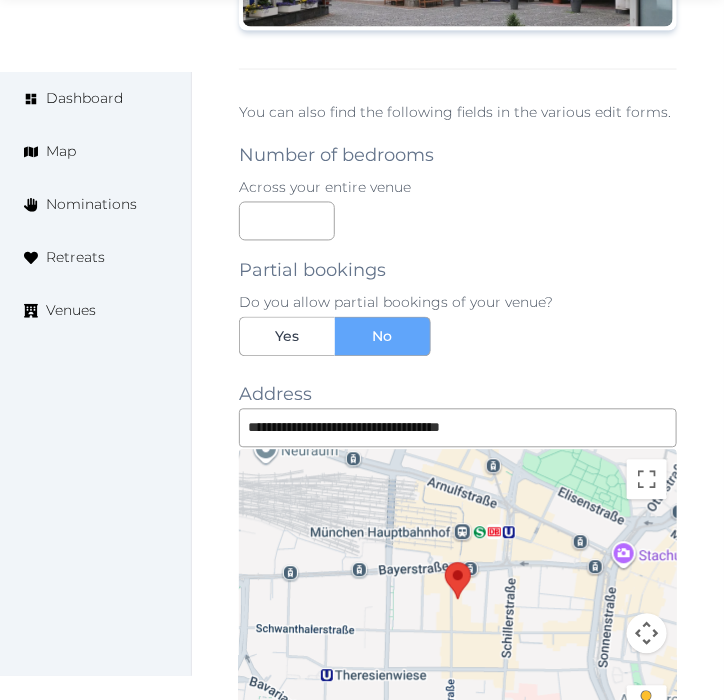 scroll, scrollTop: 2444, scrollLeft: 0, axis: vertical 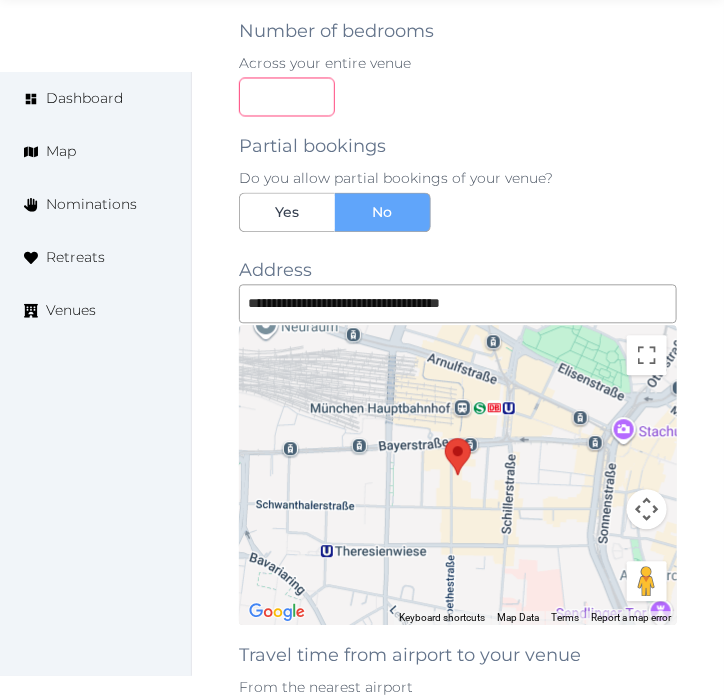 click at bounding box center [287, 97] 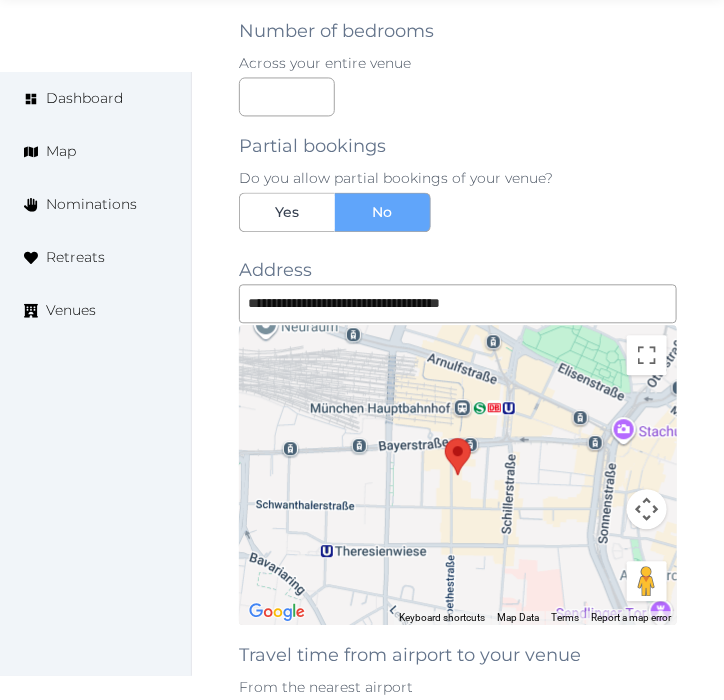 click on "Partial bookings Do you allow partial bookings of your venue? Yes No" at bounding box center (458, 175) 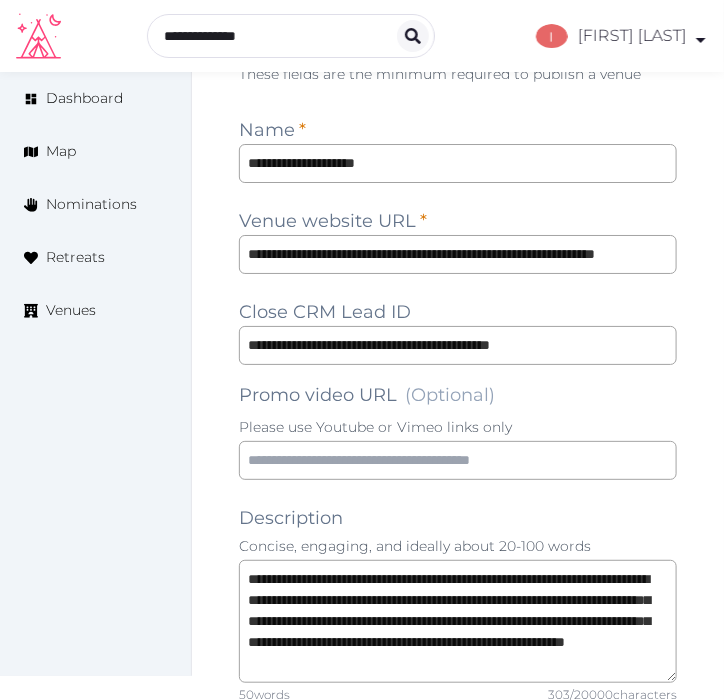 scroll, scrollTop: 1396, scrollLeft: 0, axis: vertical 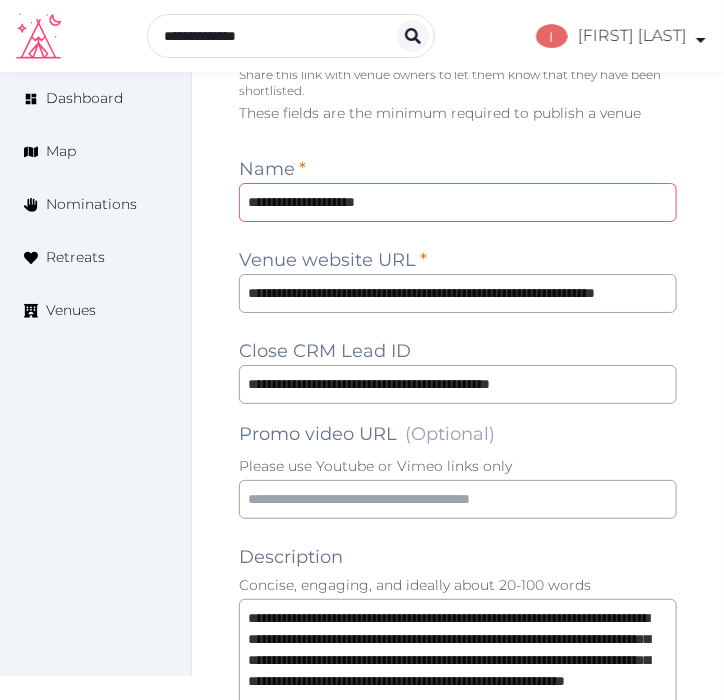 click on "**********" at bounding box center (458, 202) 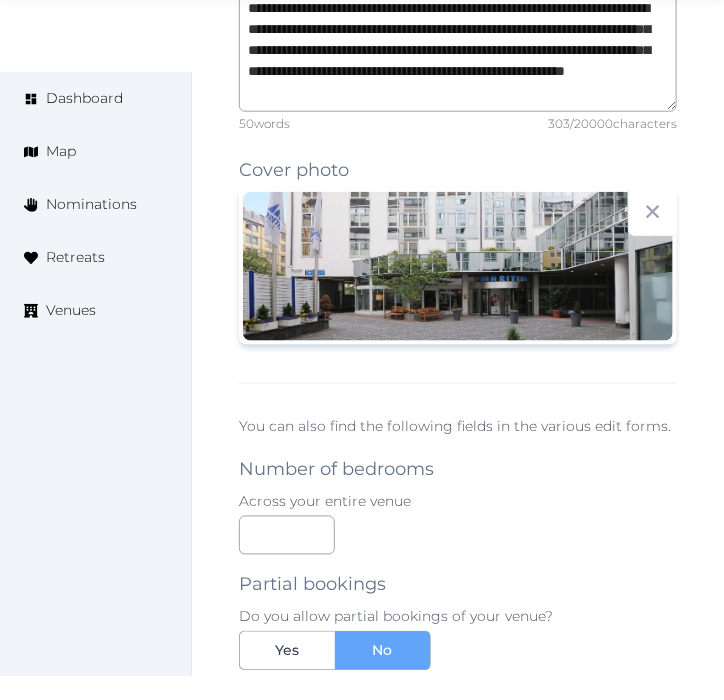 scroll, scrollTop: 2174, scrollLeft: 0, axis: vertical 